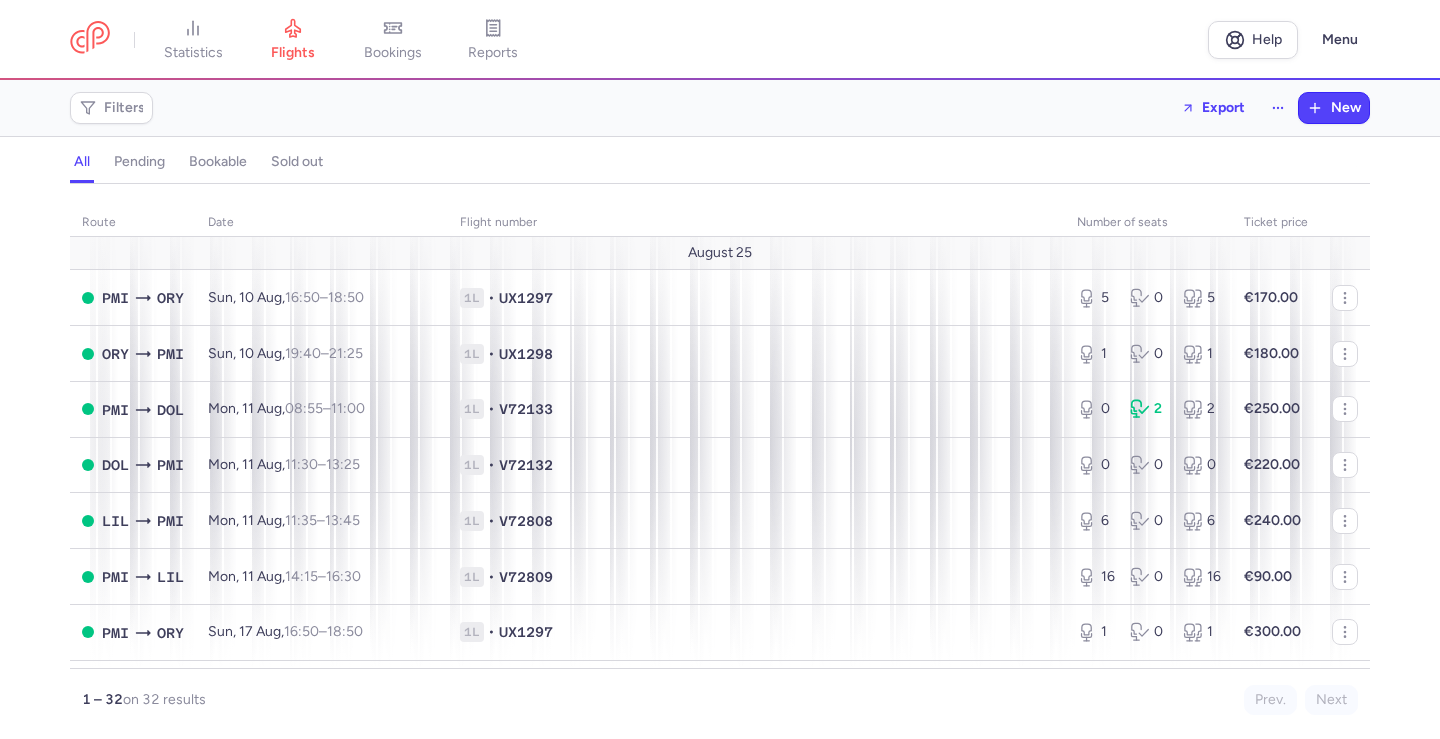 scroll, scrollTop: 0, scrollLeft: 0, axis: both 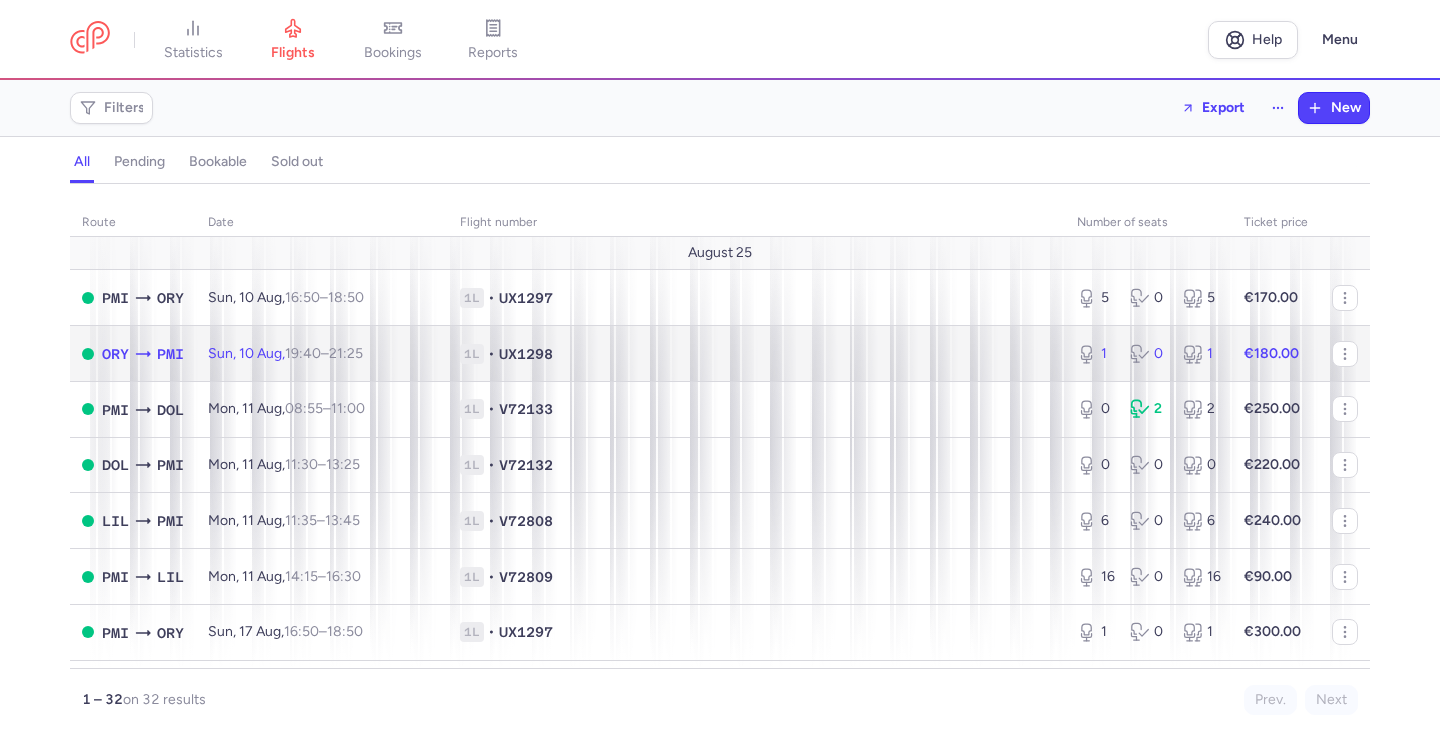 click on "1L • UX1298" at bounding box center [756, 354] 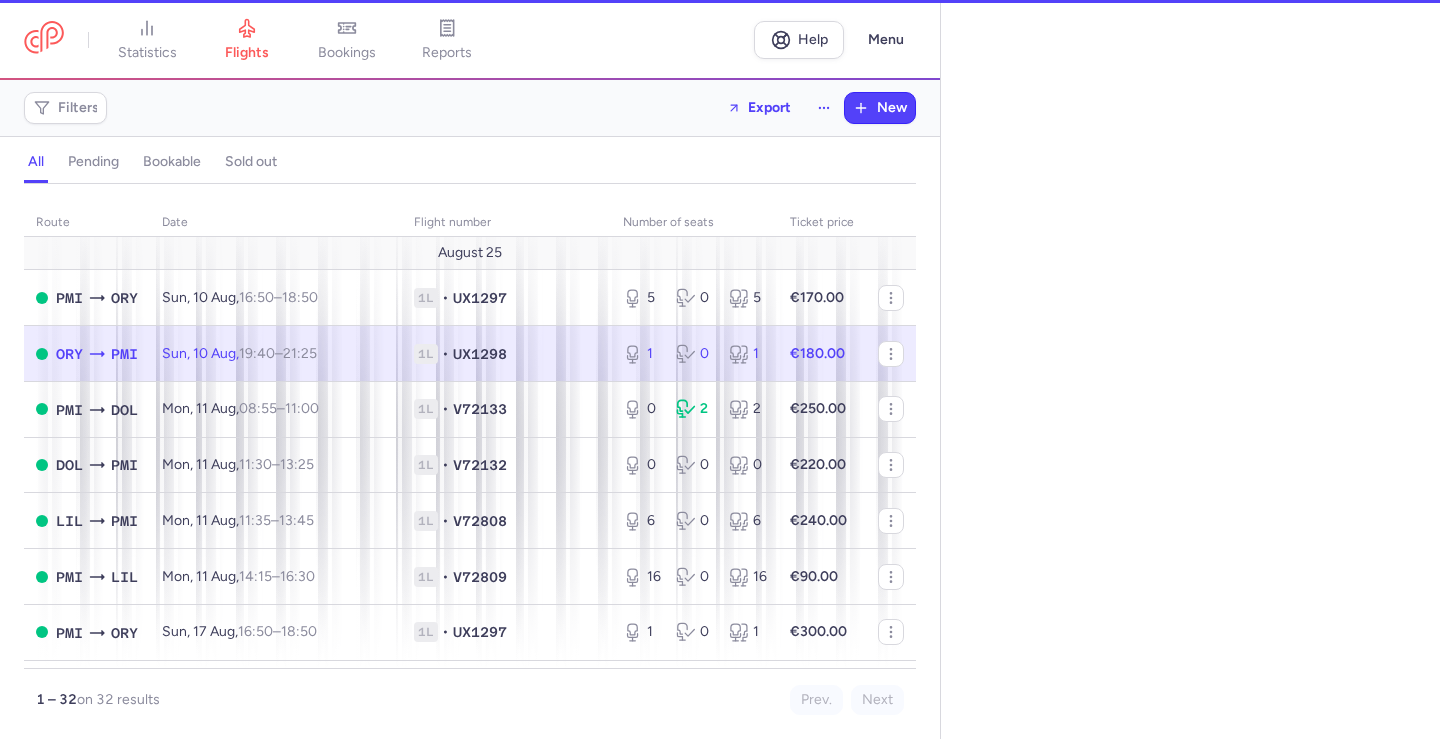select on "hours" 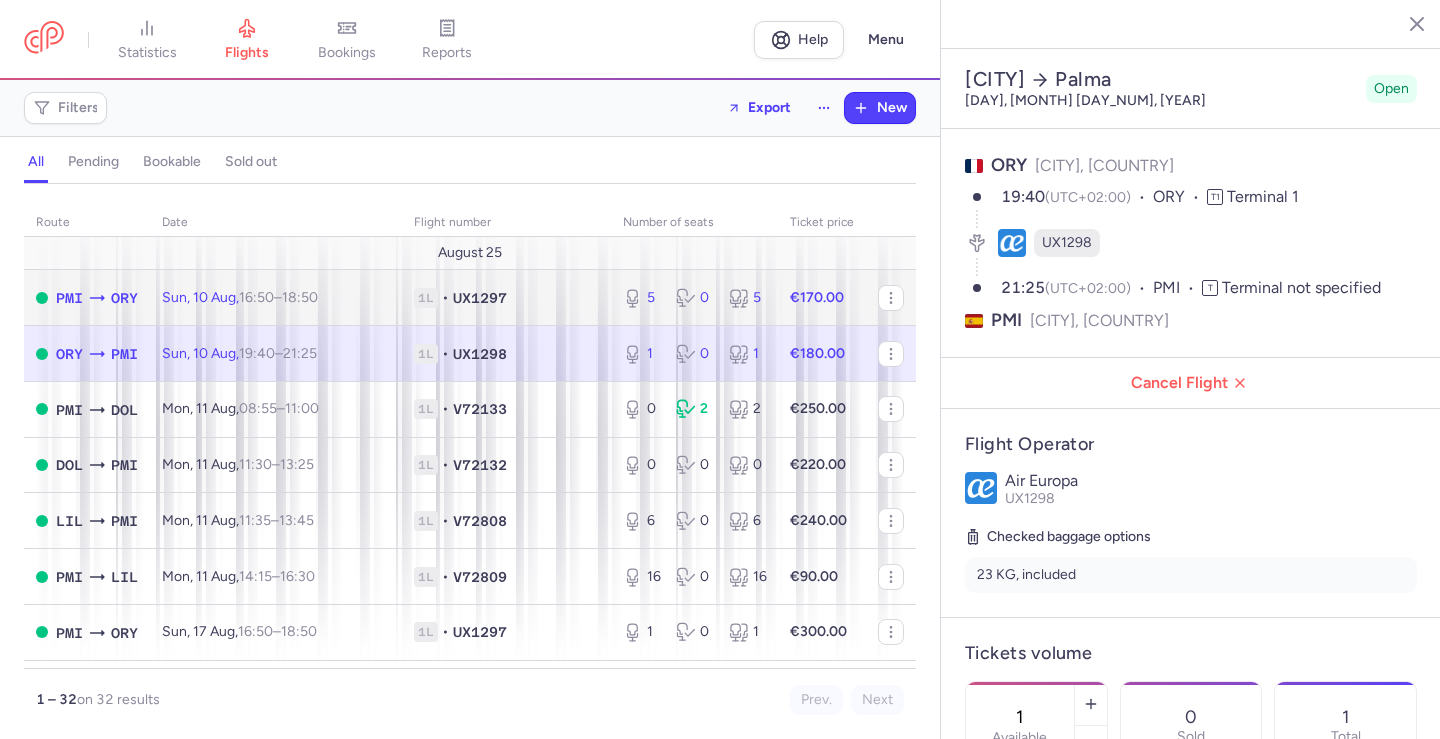 click on "1L • UX1297" at bounding box center (506, 298) 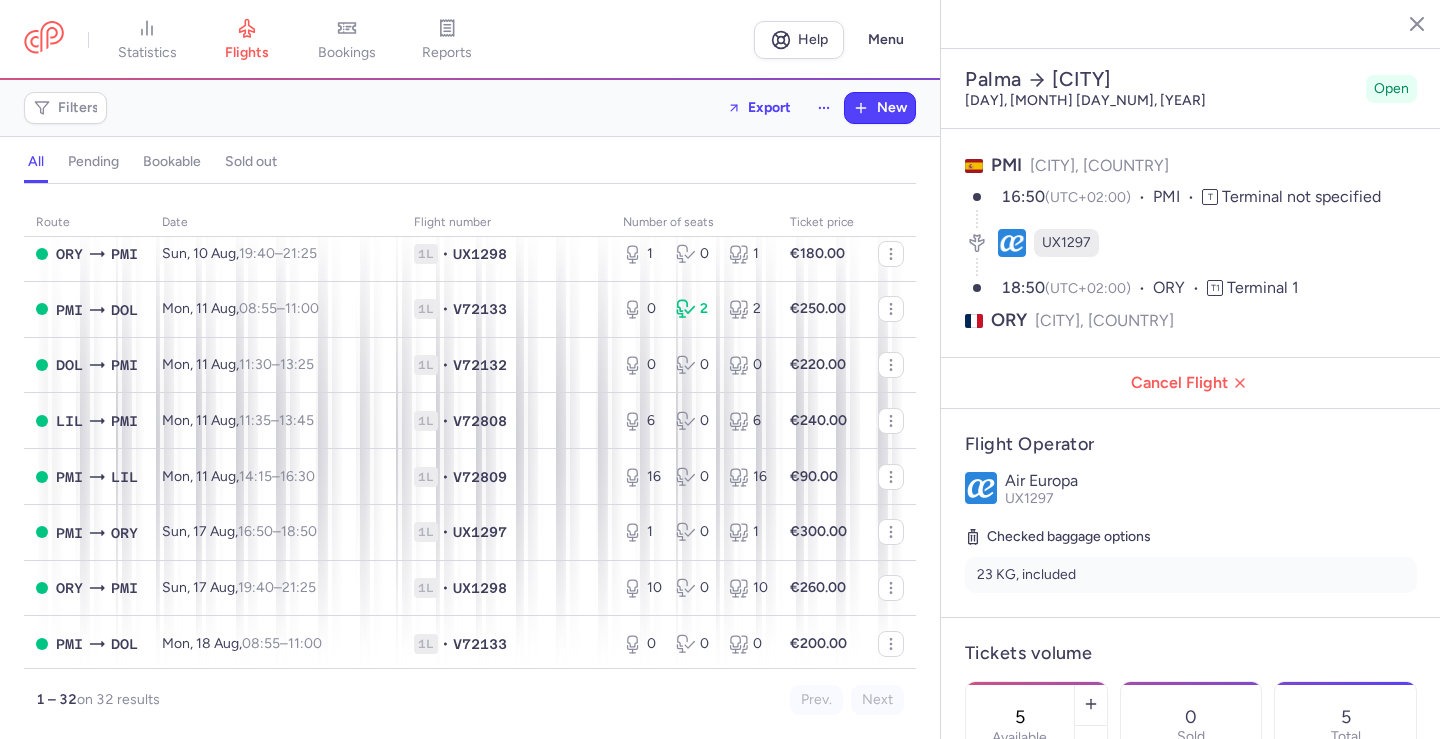 scroll, scrollTop: 0, scrollLeft: 0, axis: both 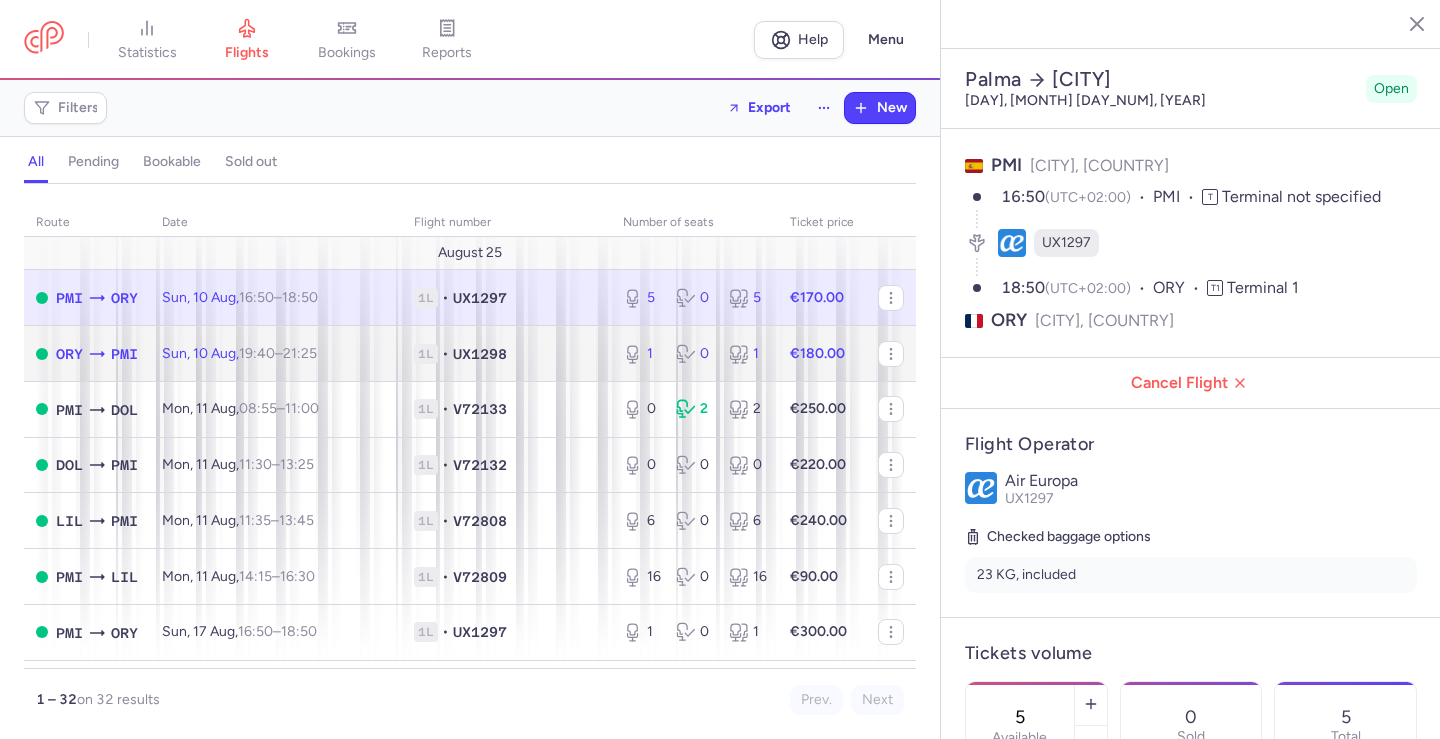 click on "1L • UX1298" at bounding box center (506, 354) 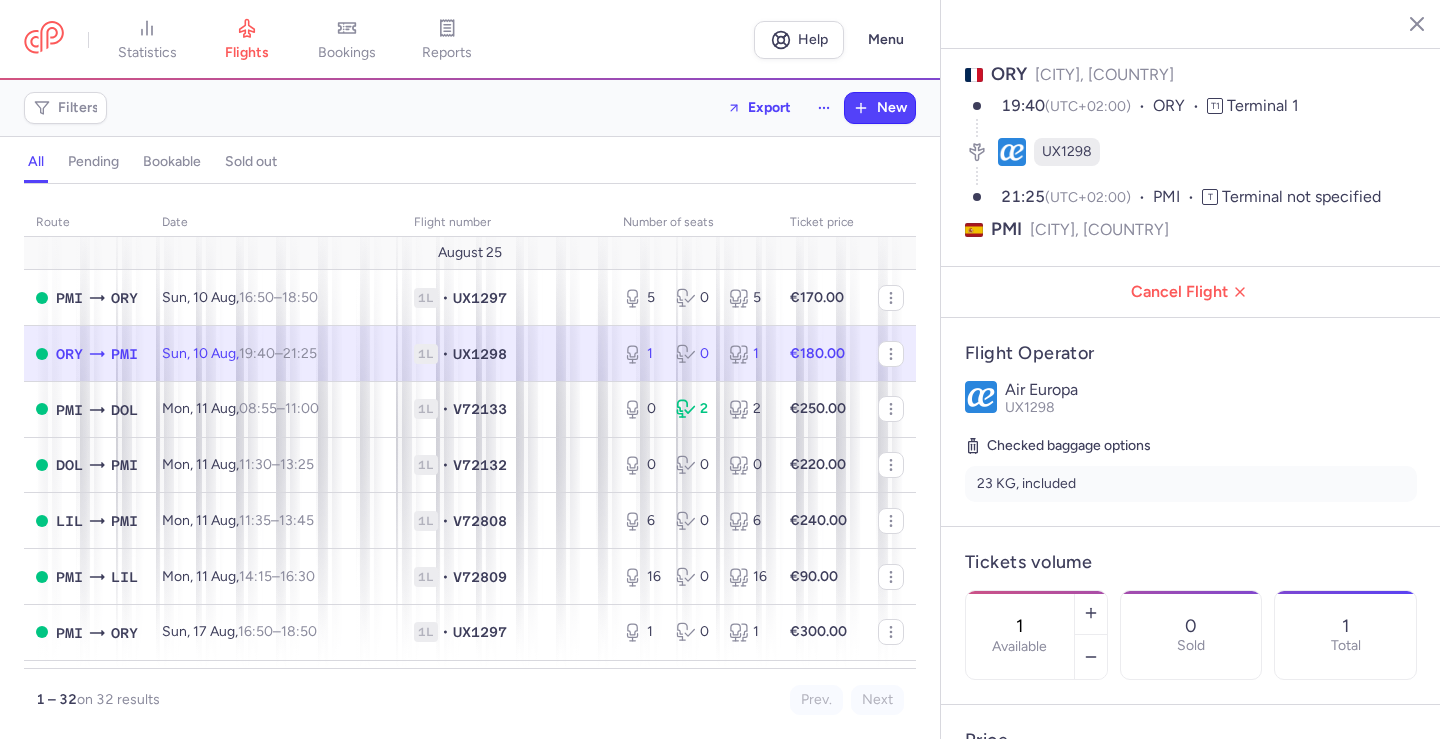 scroll, scrollTop: 600, scrollLeft: 0, axis: vertical 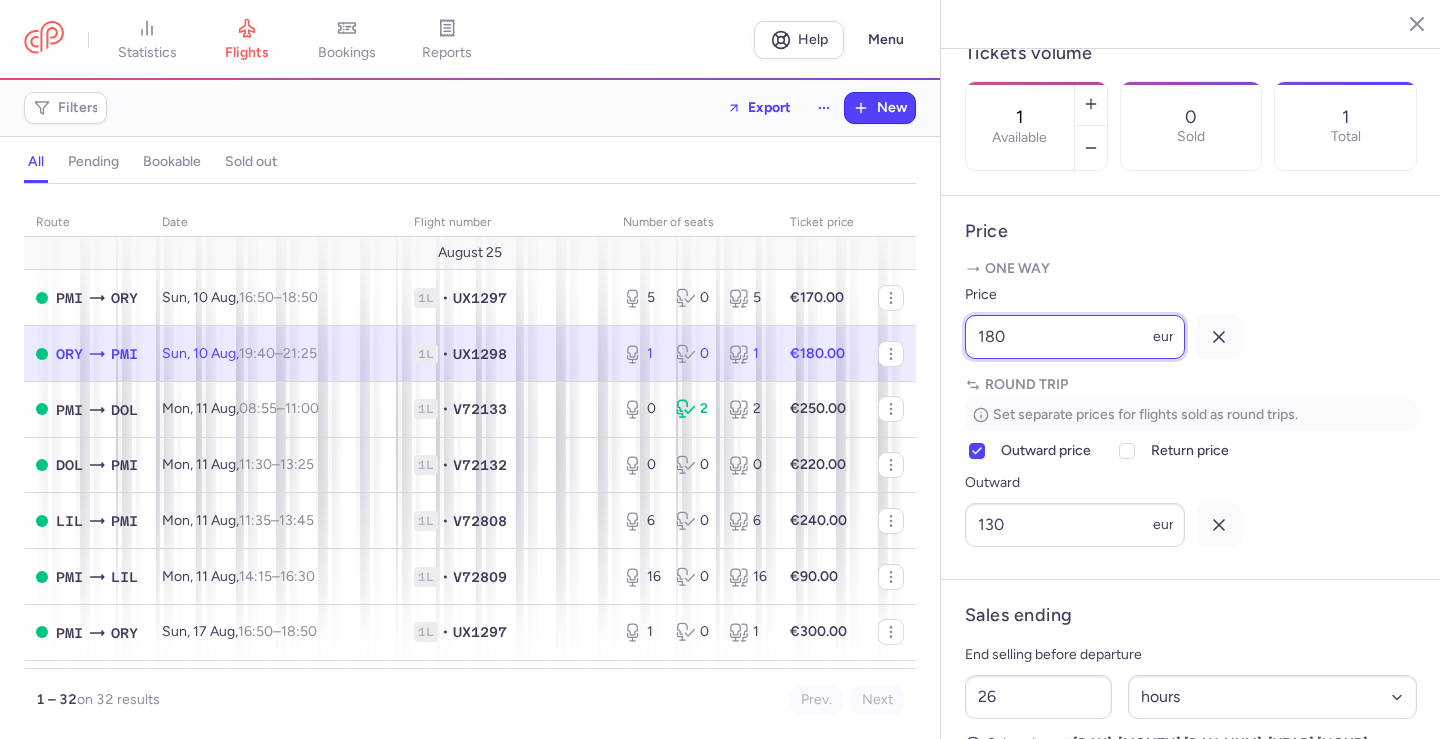 drag, startPoint x: 1018, startPoint y: 396, endPoint x: 960, endPoint y: 389, distance: 58.420887 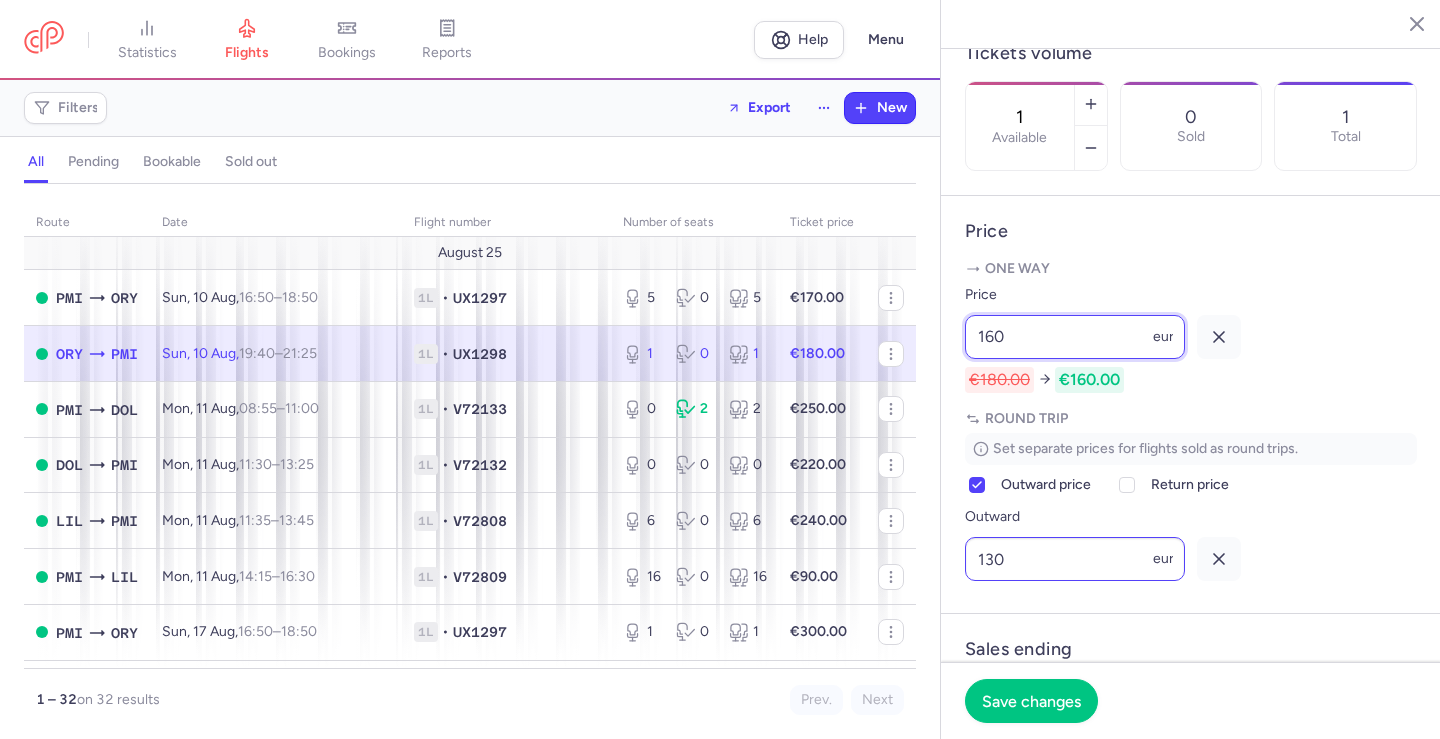 type on "160" 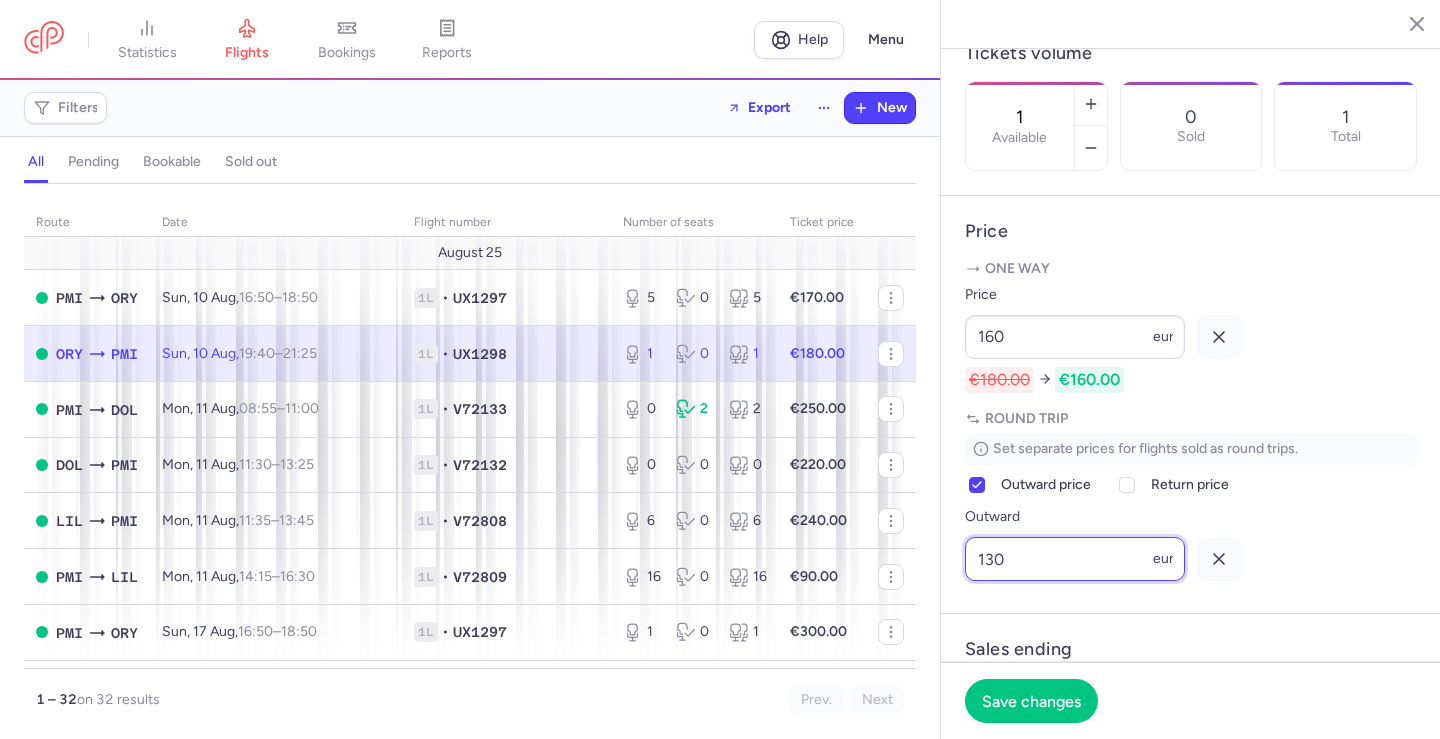 drag, startPoint x: 1089, startPoint y: 608, endPoint x: 961, endPoint y: 612, distance: 128.06248 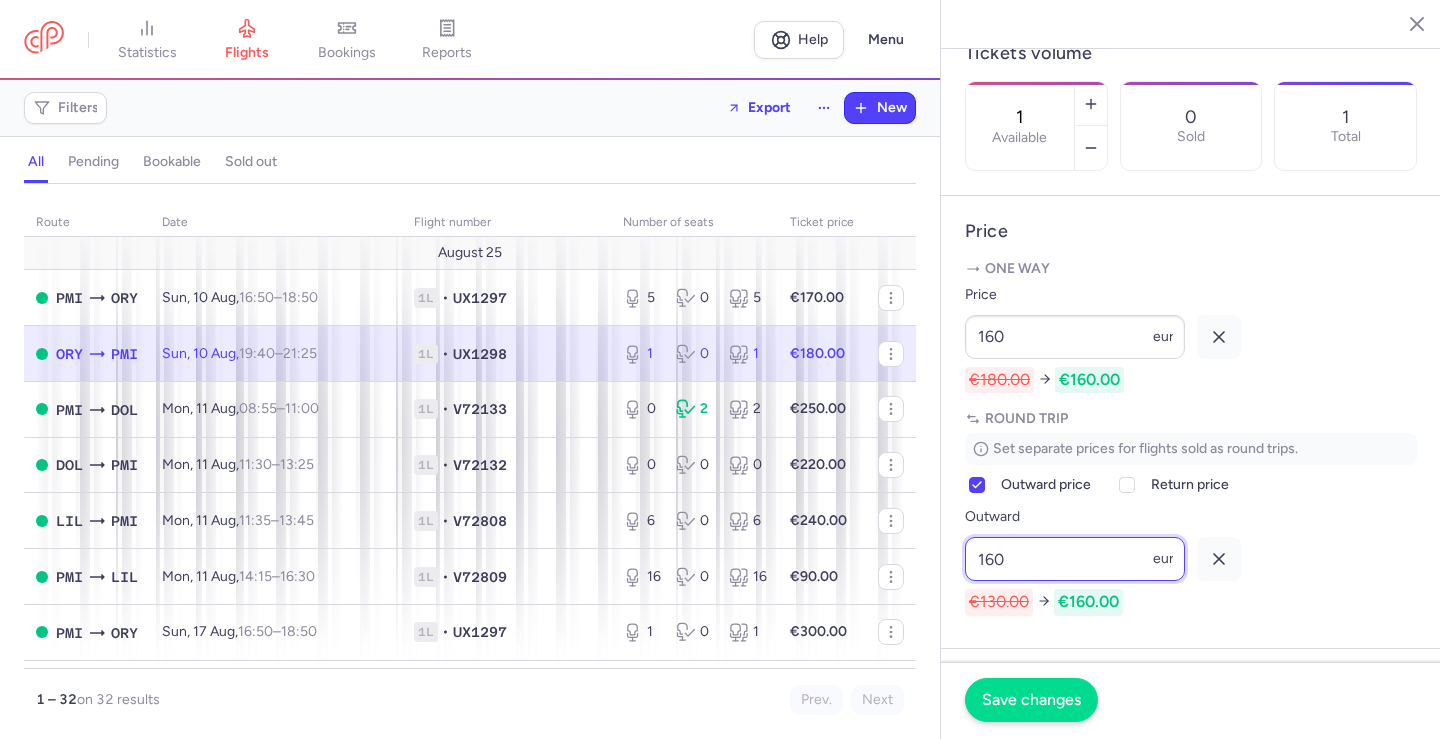 type on "160" 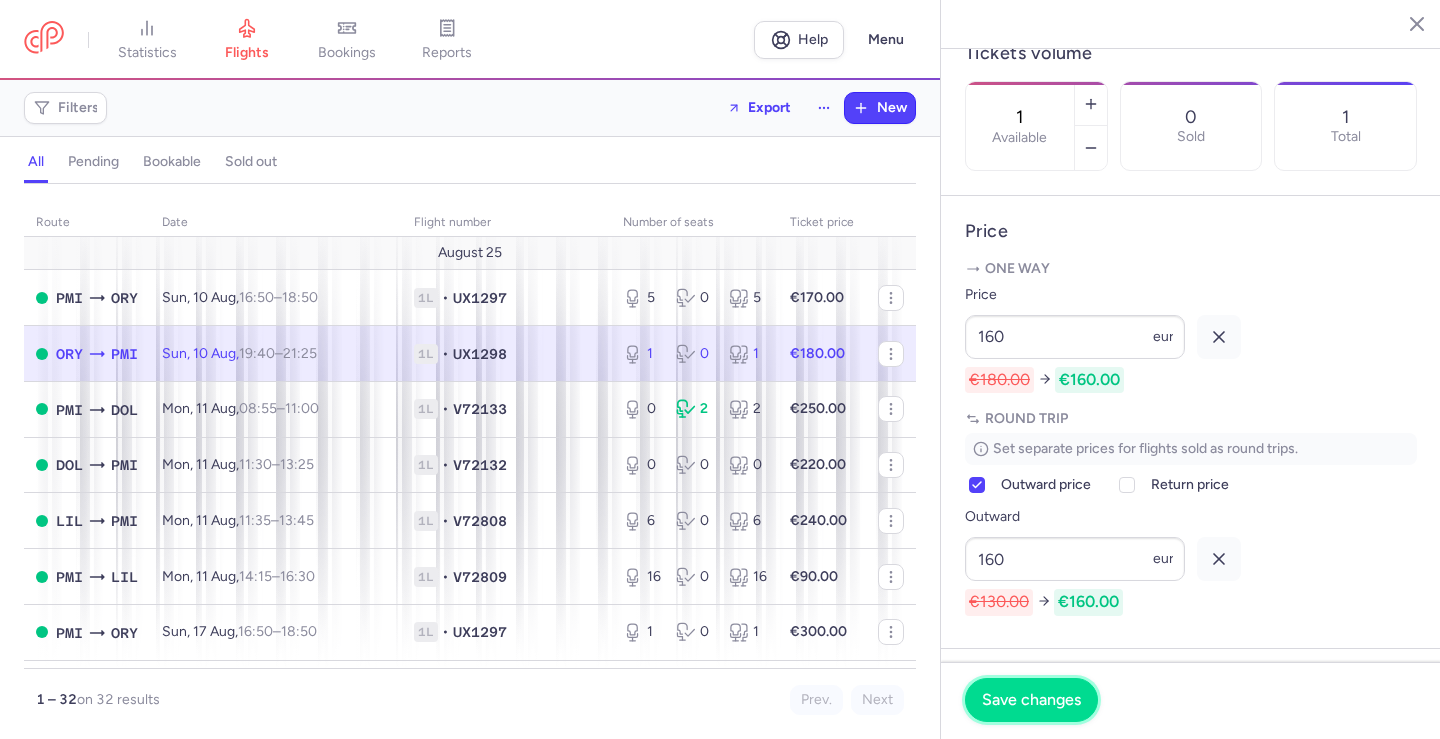 click on "Save changes" at bounding box center (1031, 700) 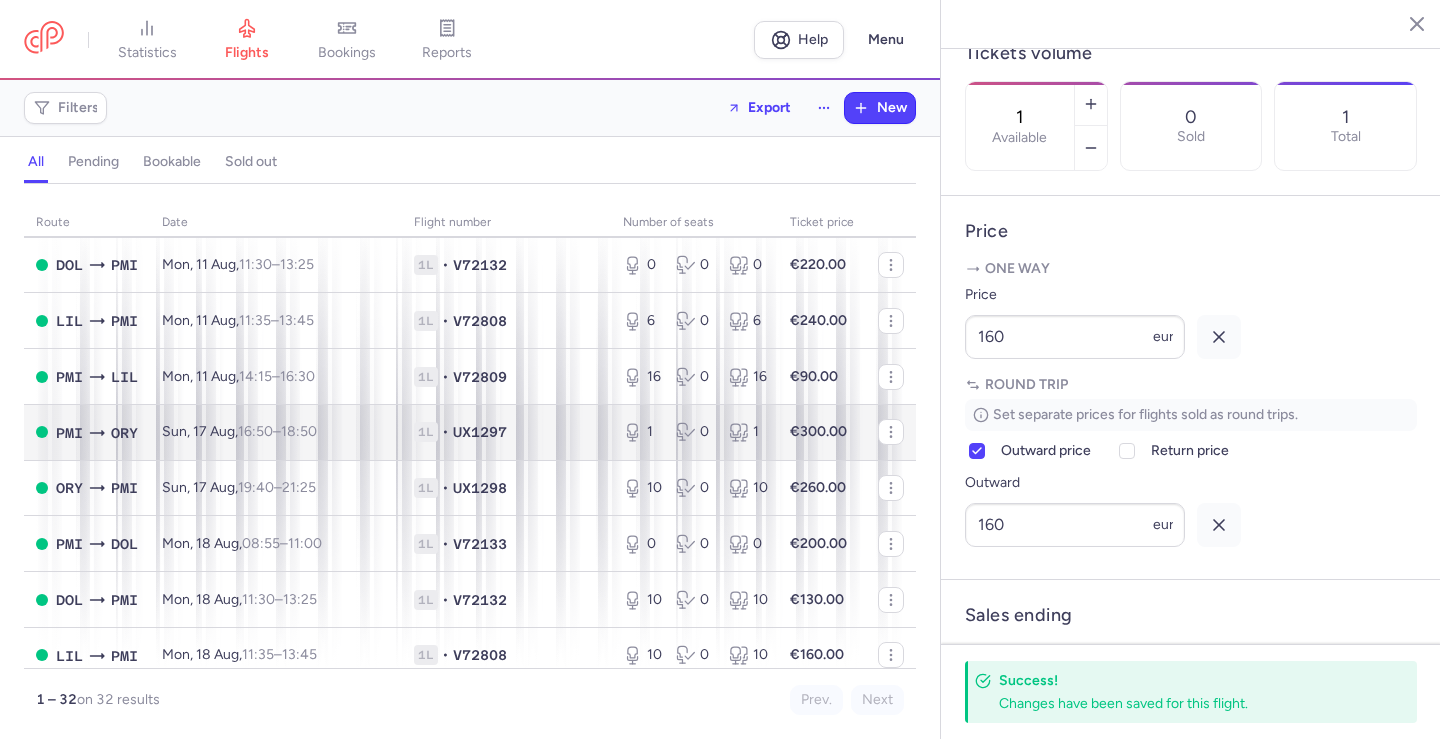 scroll, scrollTop: 0, scrollLeft: 0, axis: both 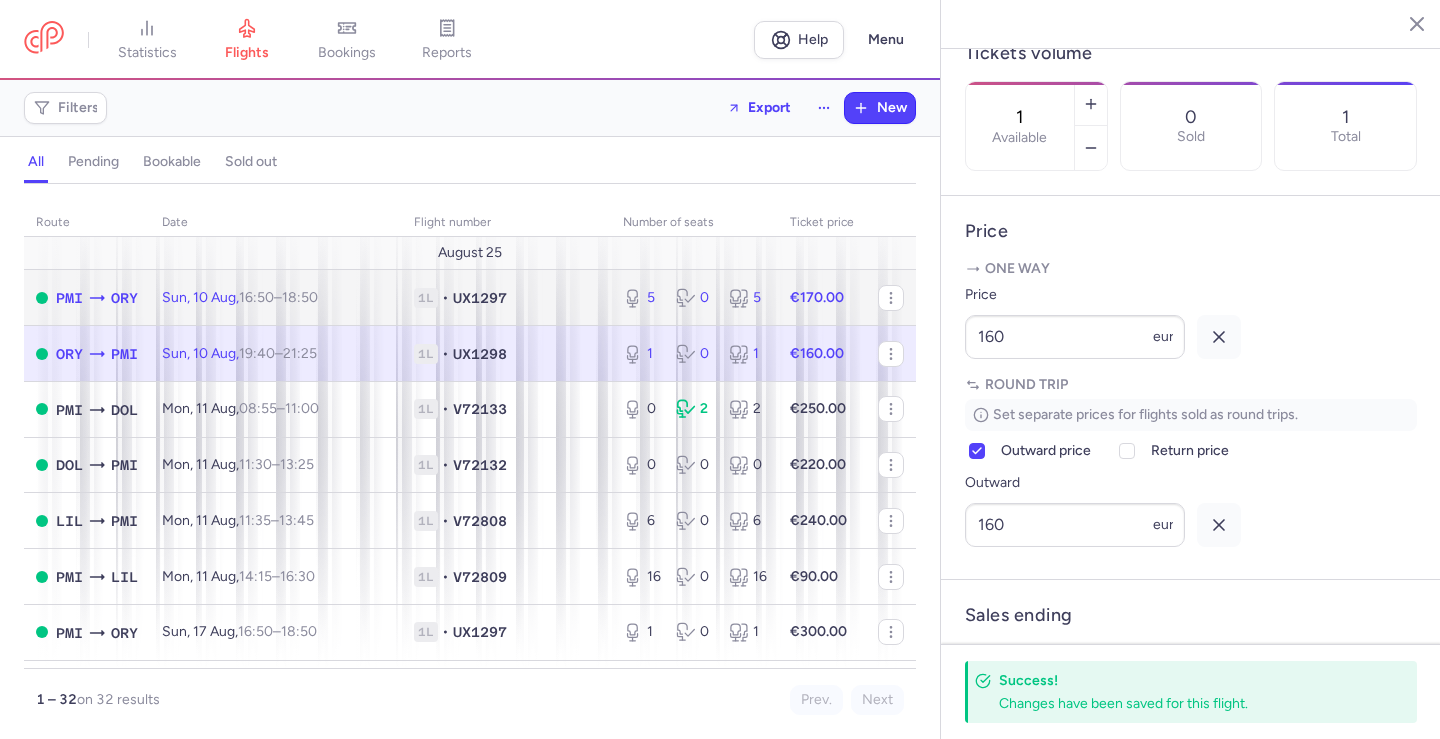 click on "1L • UX1297" at bounding box center [506, 298] 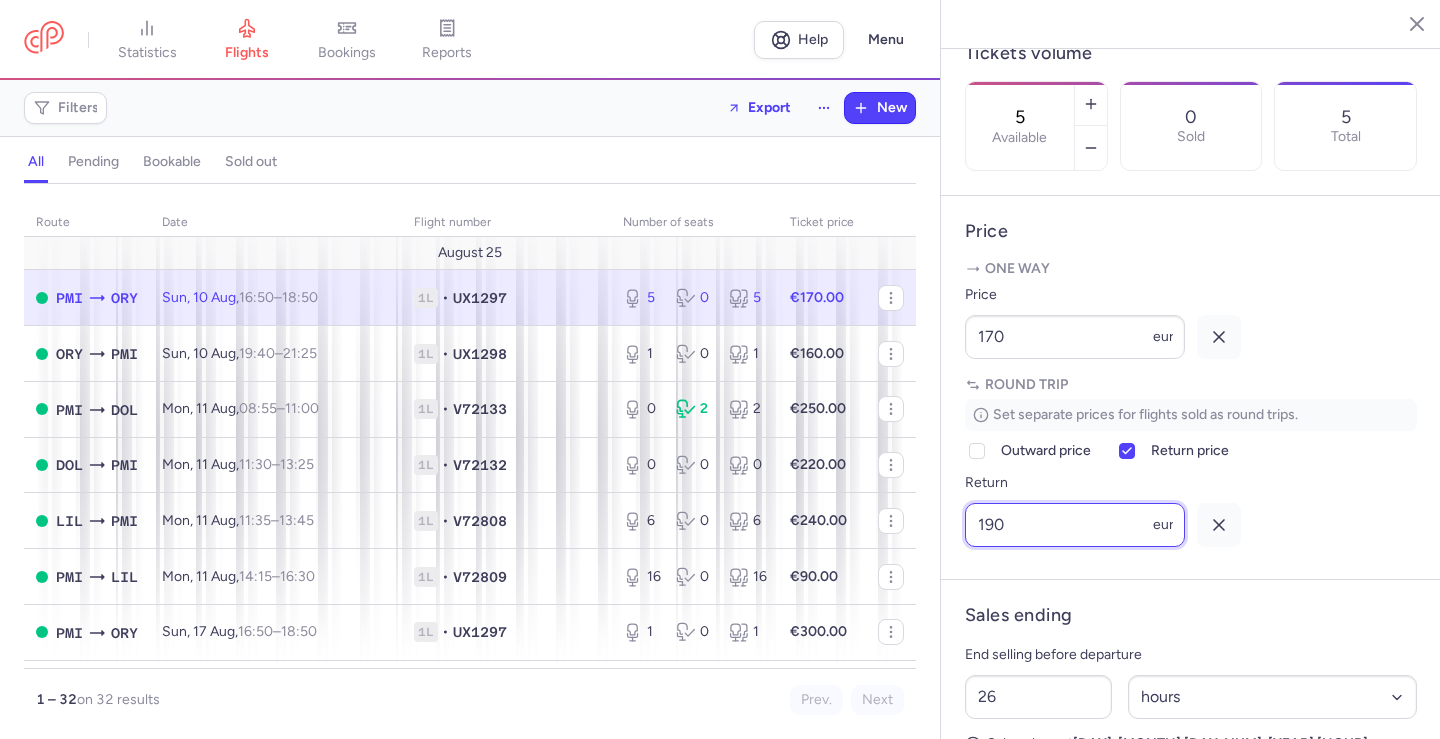 drag, startPoint x: 1086, startPoint y: 578, endPoint x: 930, endPoint y: 577, distance: 156.0032 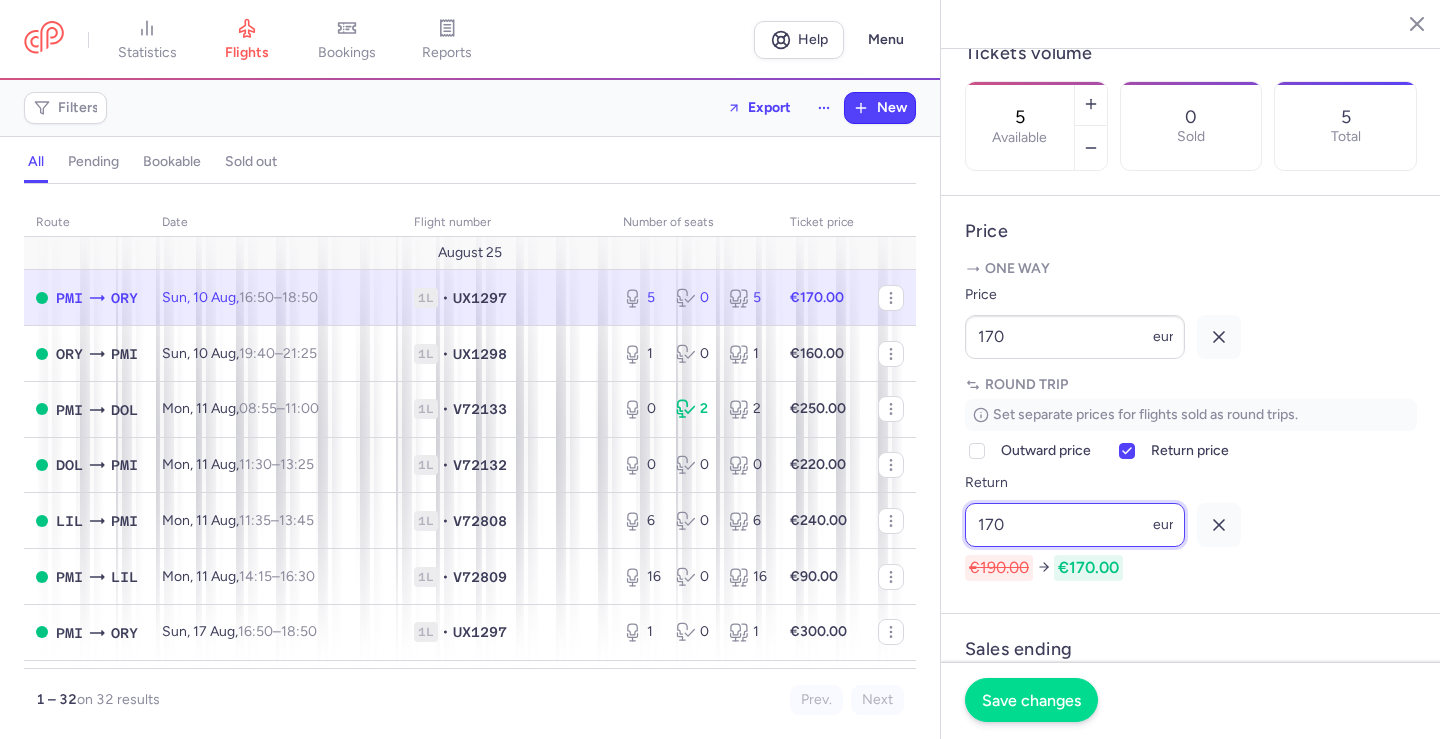 type on "170" 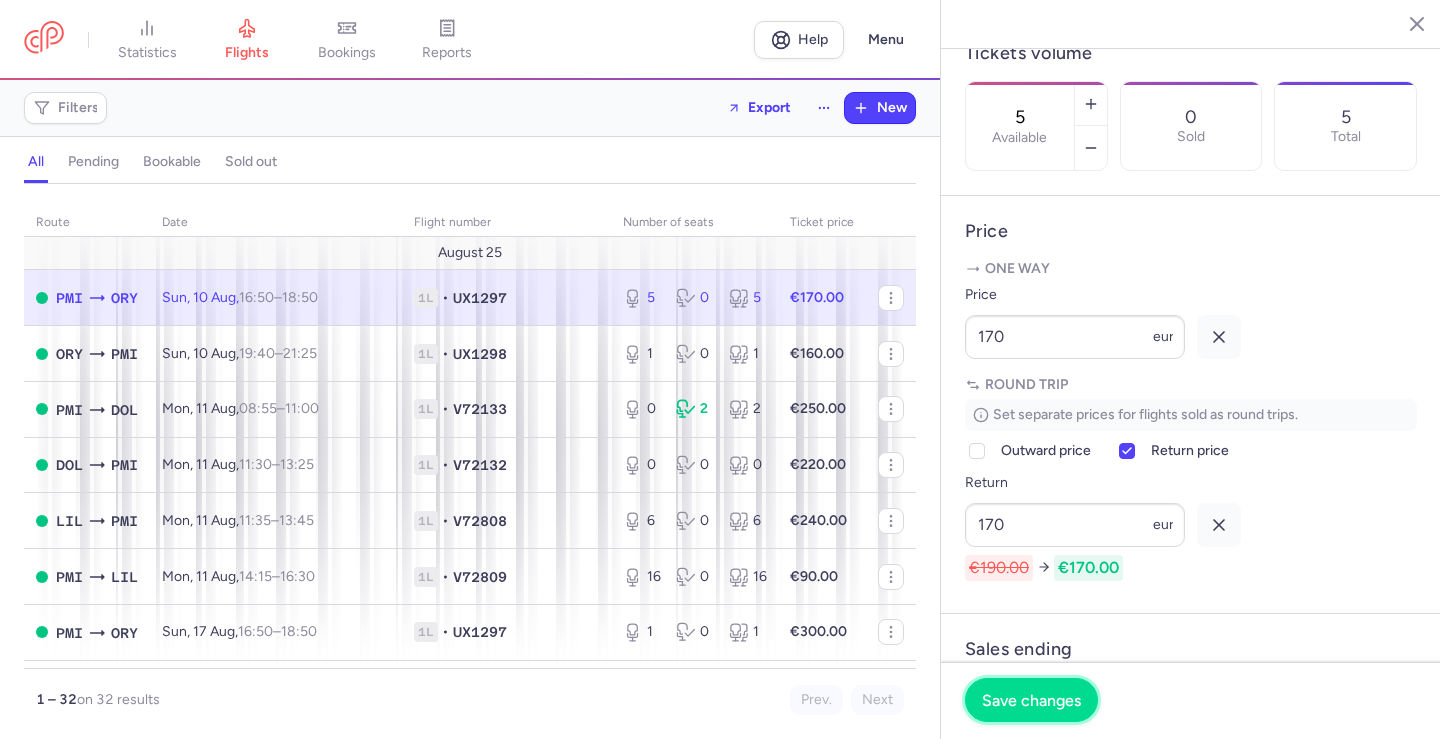 click on "Save changes" at bounding box center (1031, 700) 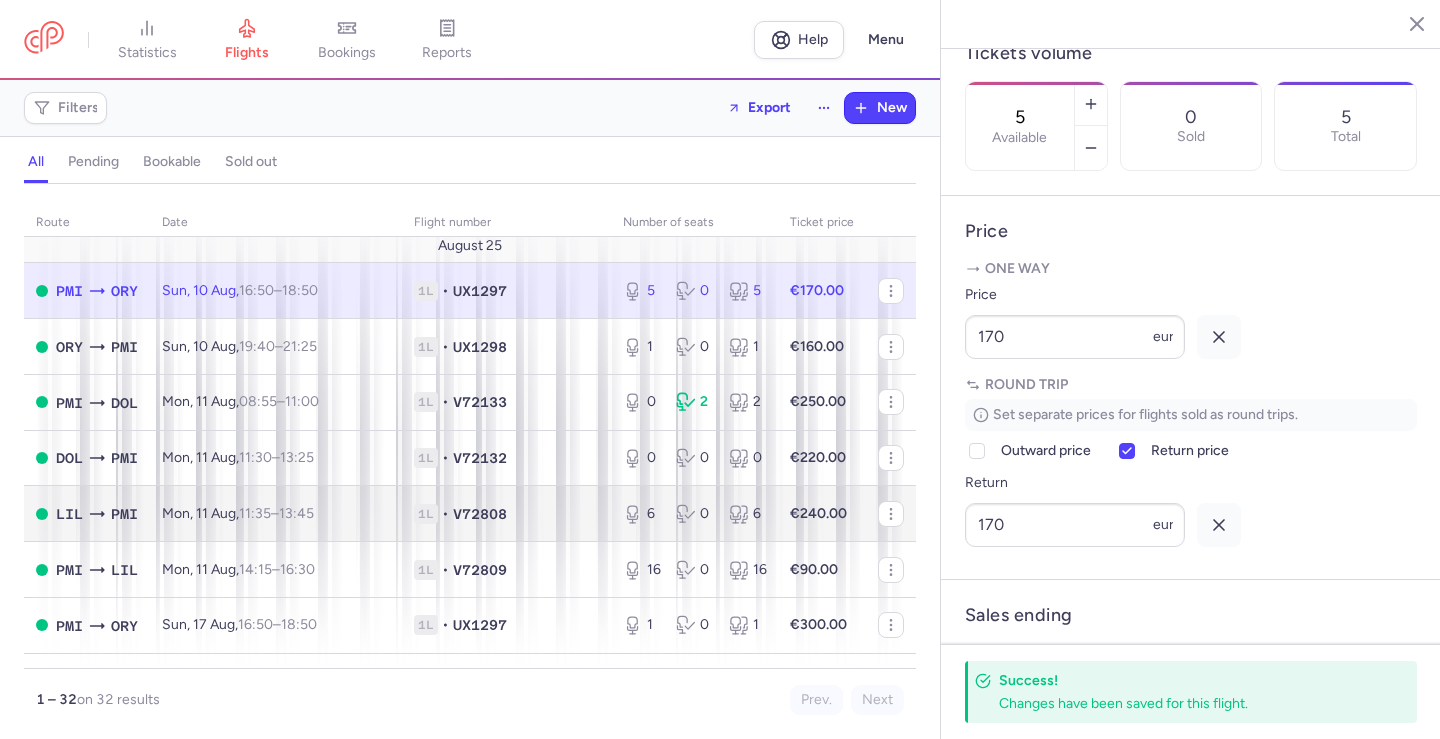 scroll, scrollTop: 0, scrollLeft: 0, axis: both 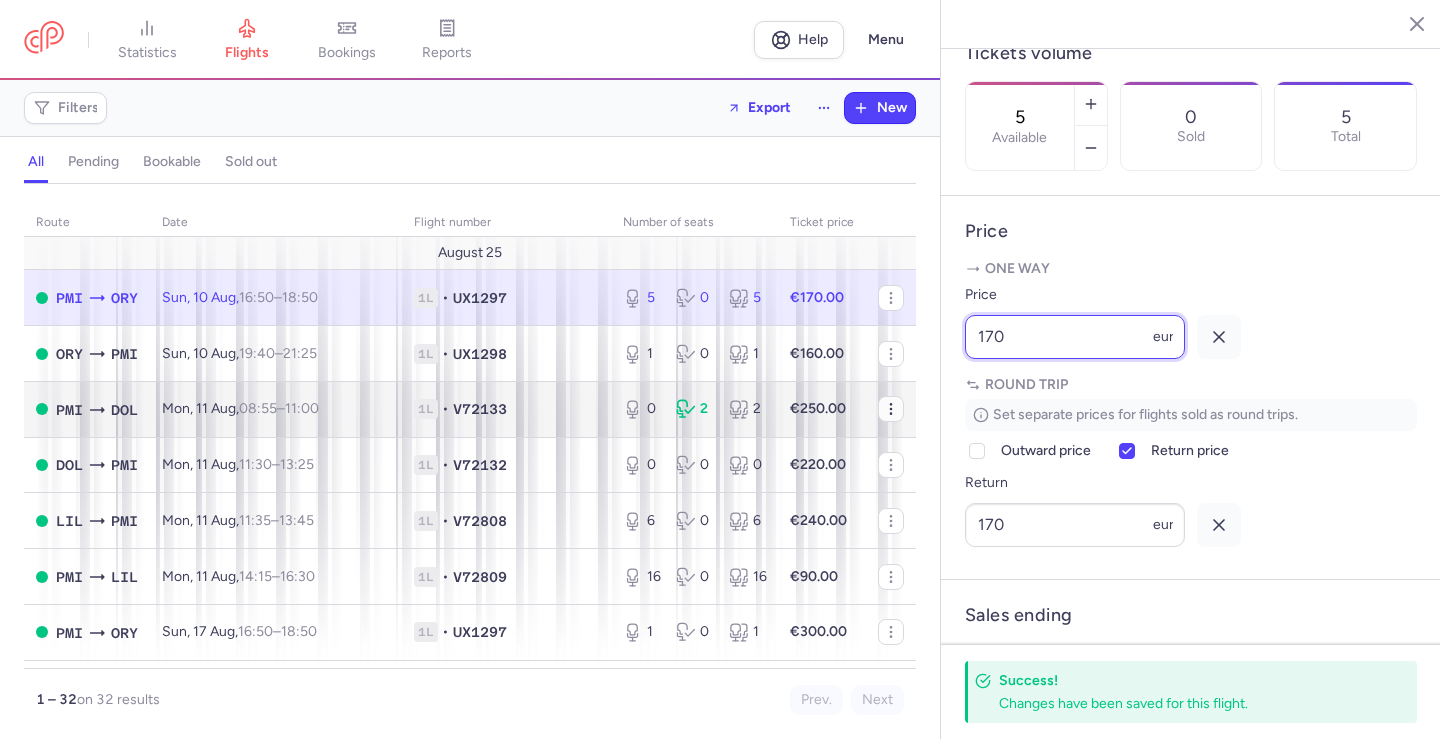 drag, startPoint x: 1033, startPoint y: 397, endPoint x: 874, endPoint y: 397, distance: 159 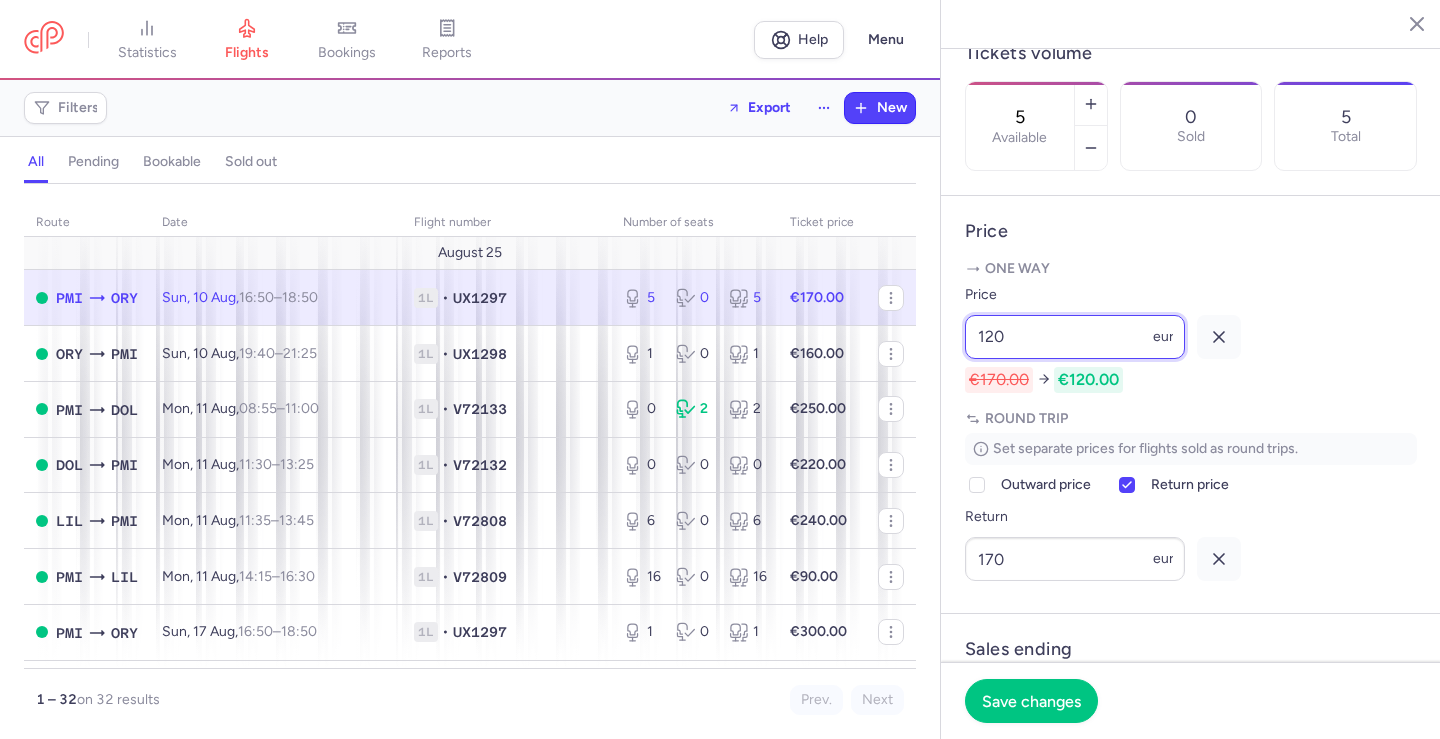 type on "120" 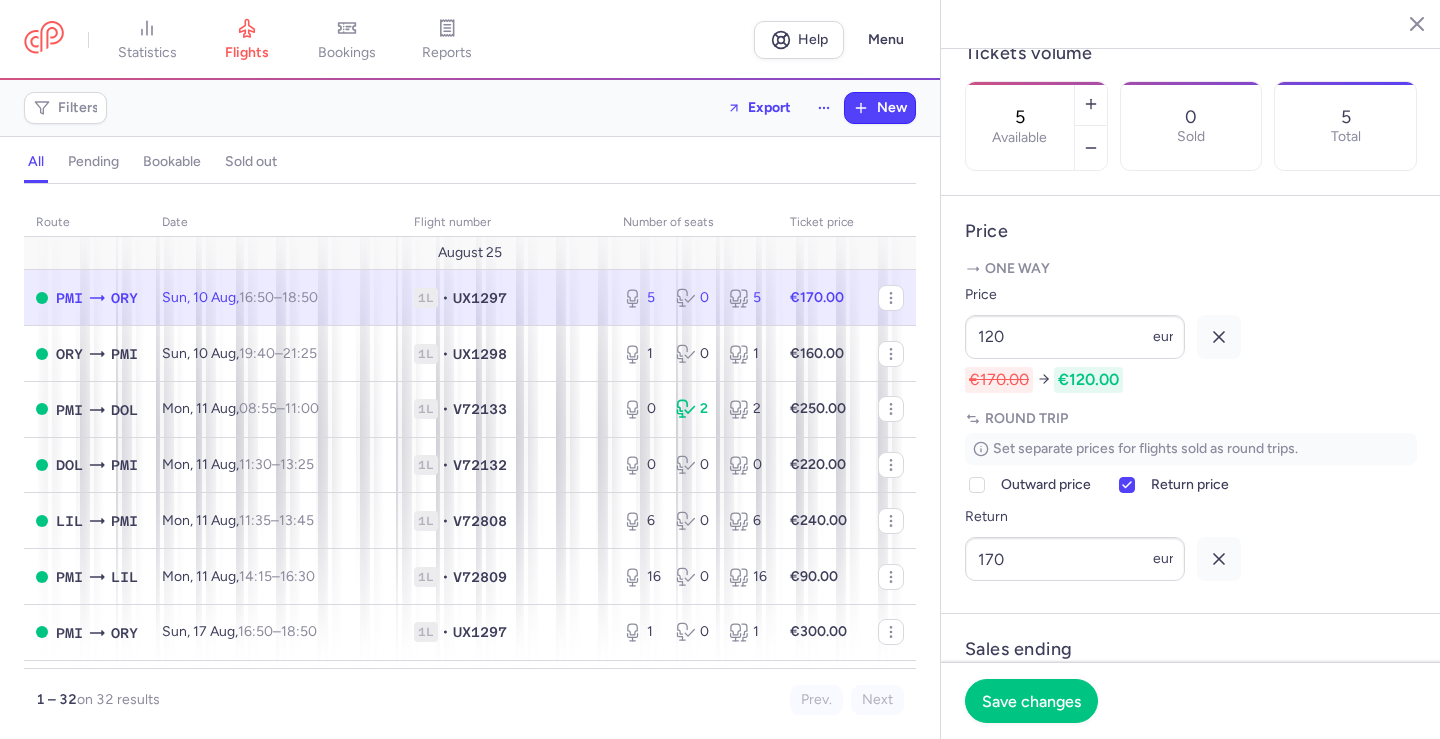 drag, startPoint x: 1059, startPoint y: 645, endPoint x: 963, endPoint y: 616, distance: 100.28459 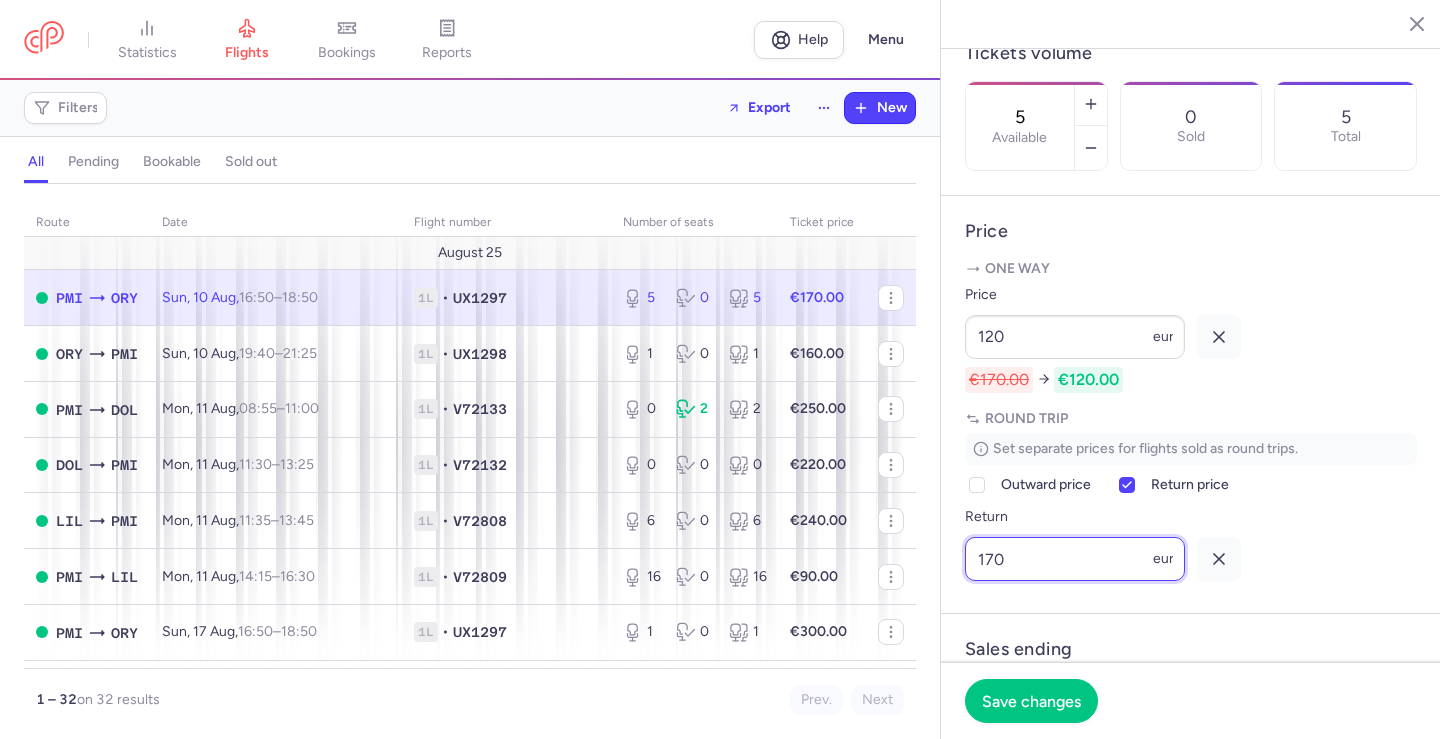 drag, startPoint x: 1028, startPoint y: 612, endPoint x: 928, endPoint y: 614, distance: 100.02 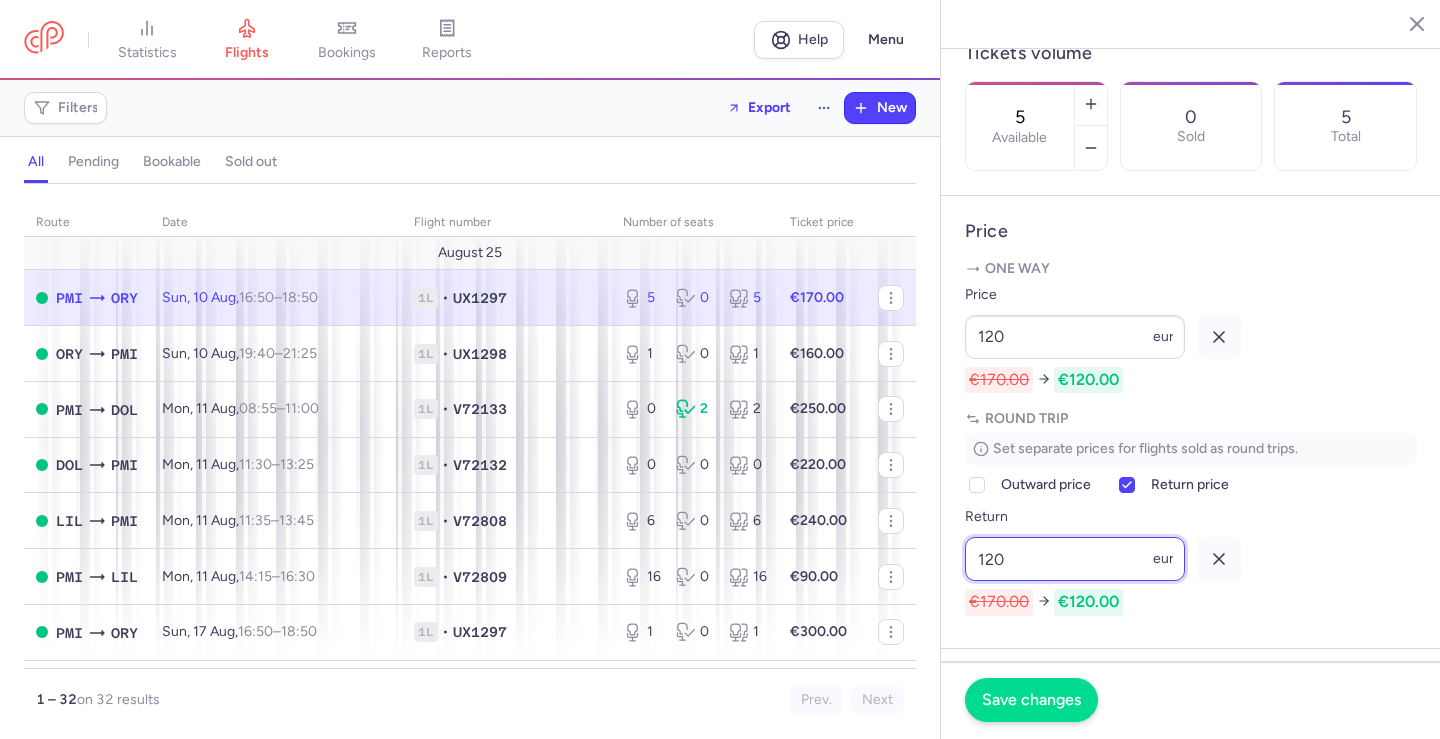 type on "120" 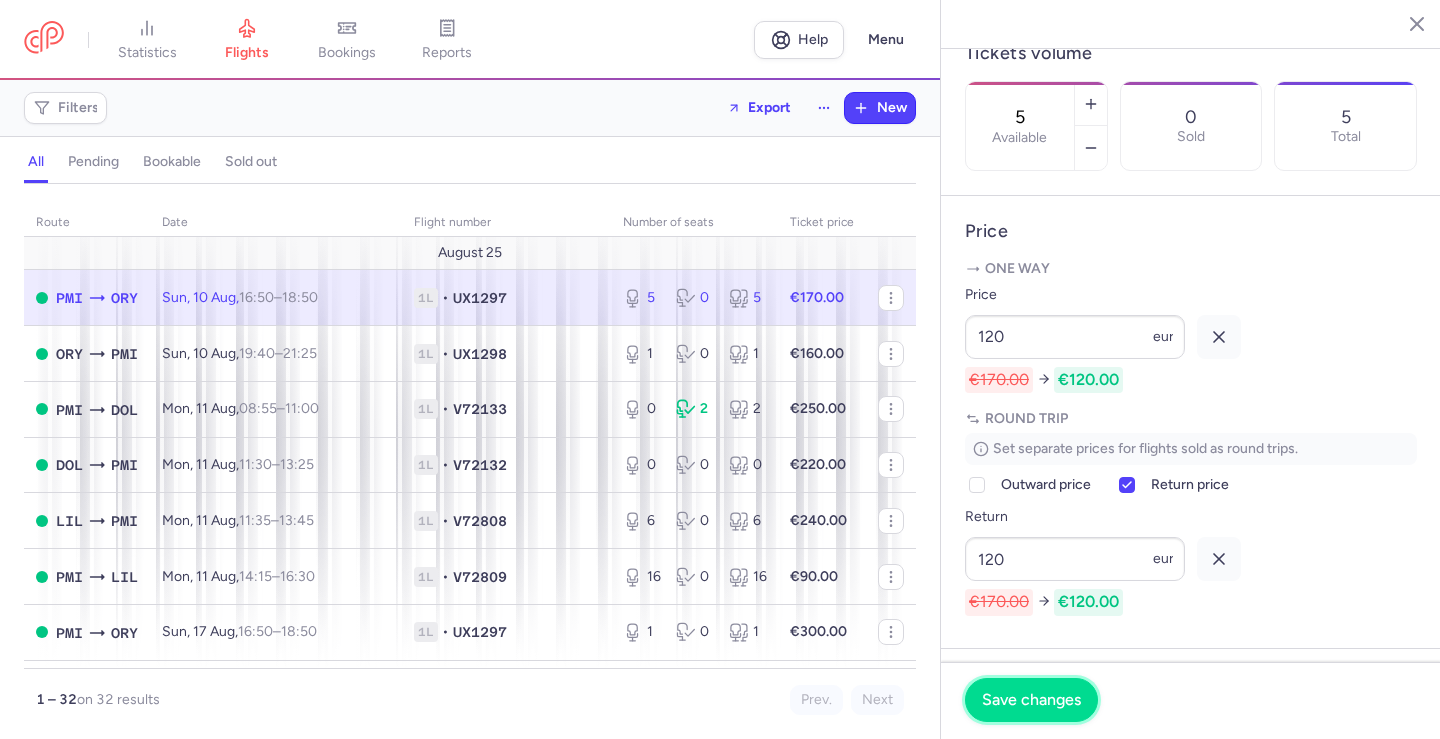 click on "Save changes" at bounding box center [1031, 700] 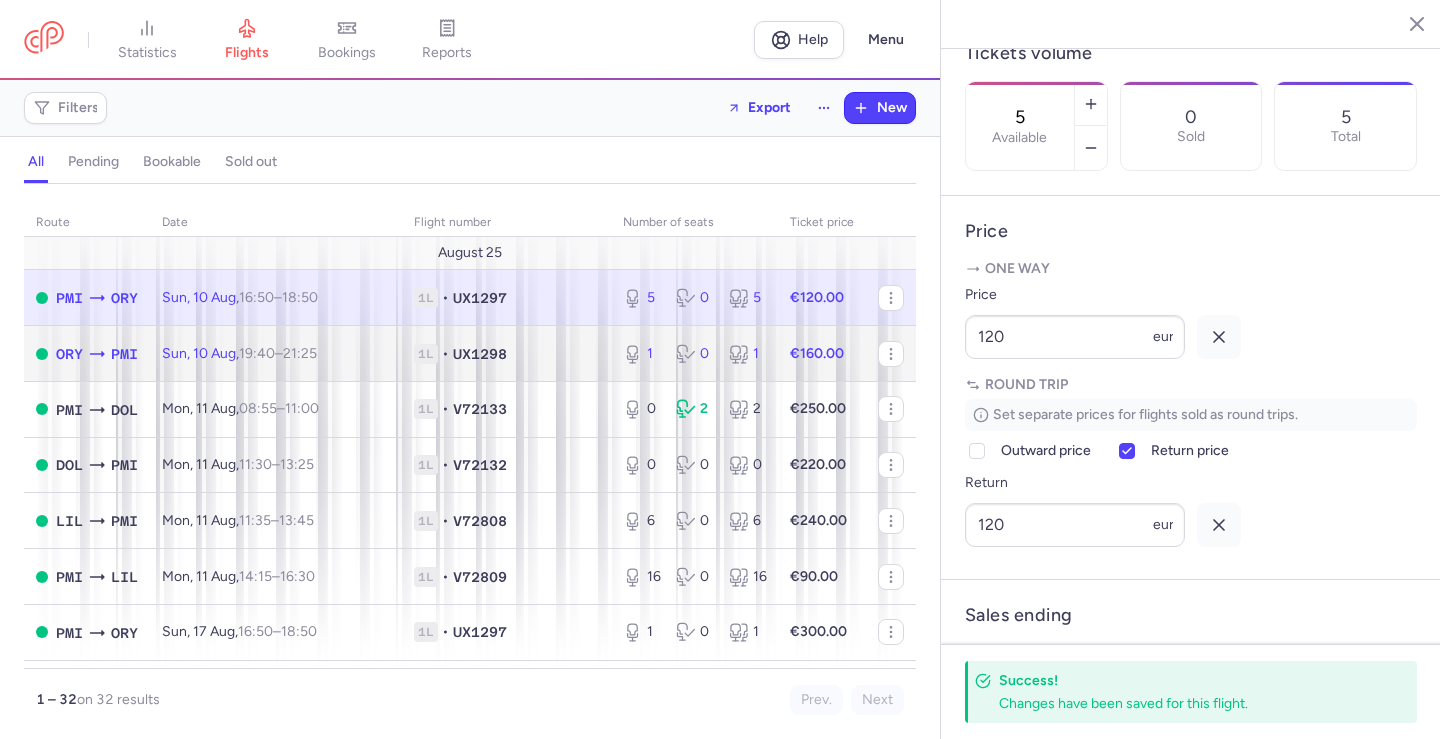 click on "1L • UX1298" at bounding box center (506, 354) 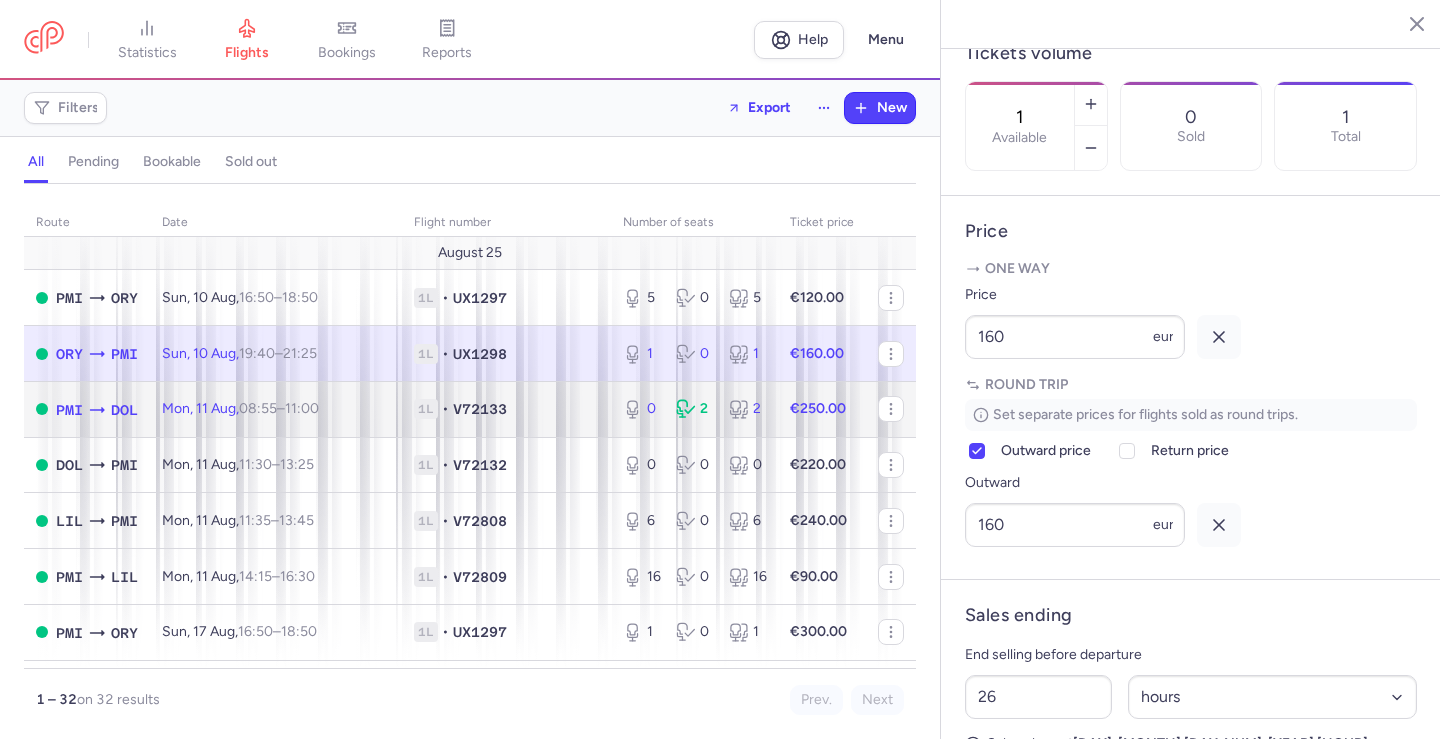 click on "1L • V72133" at bounding box center [506, 409] 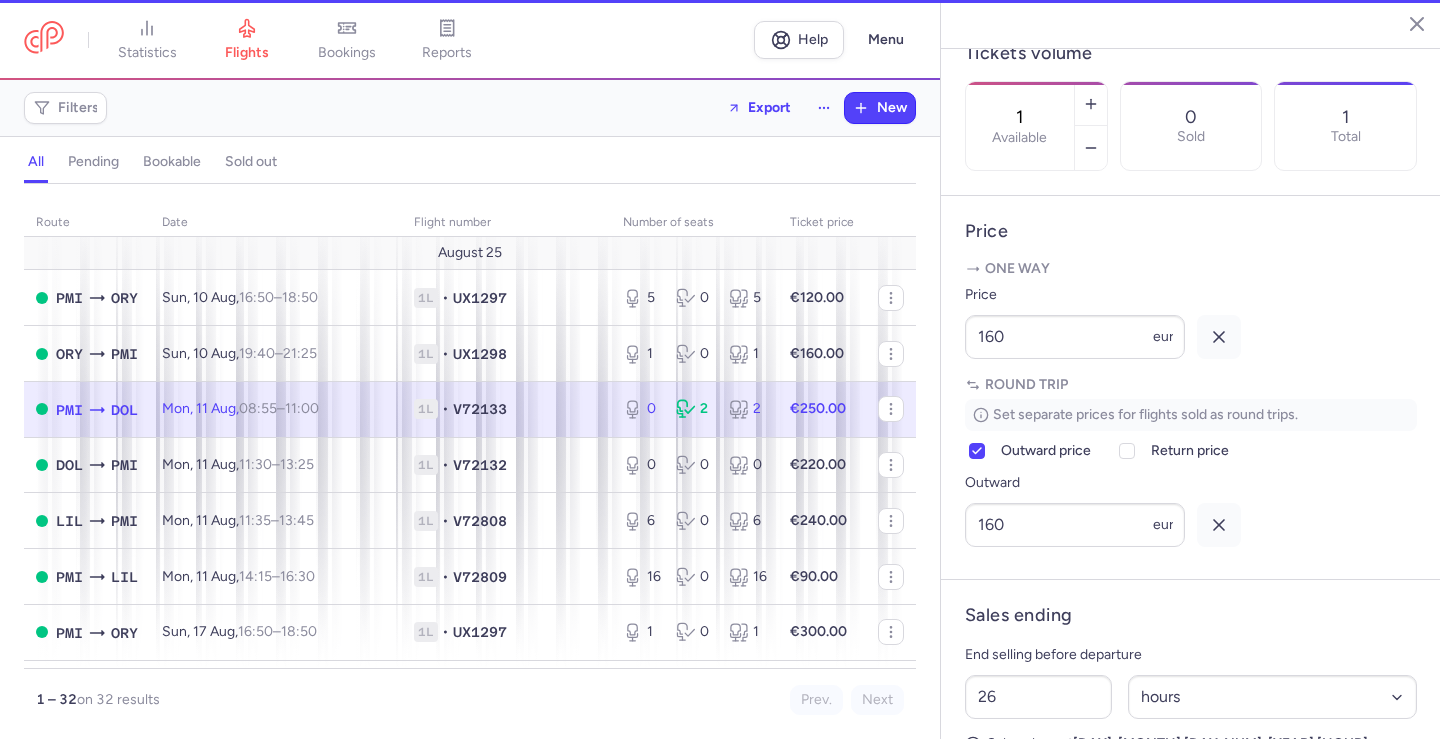 type on "0" 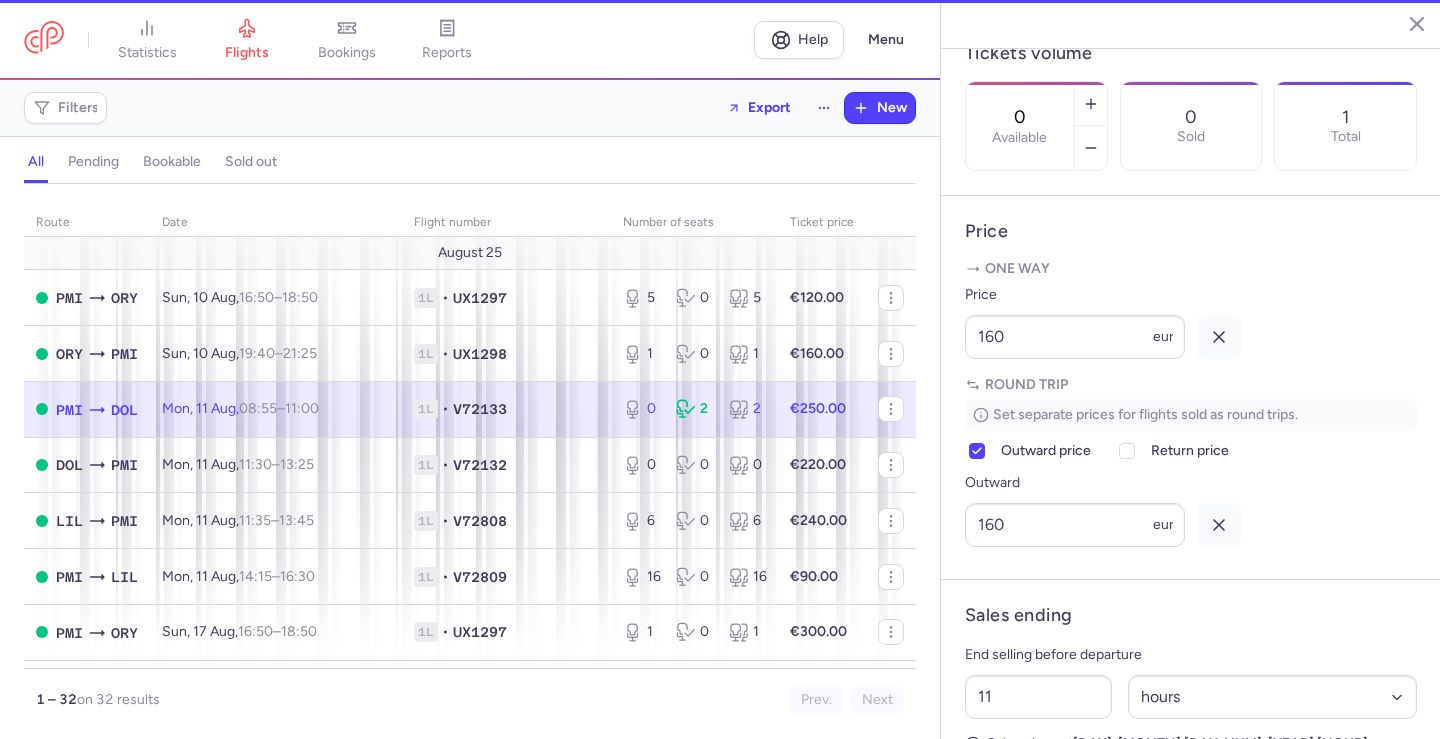 scroll, scrollTop: 616, scrollLeft: 0, axis: vertical 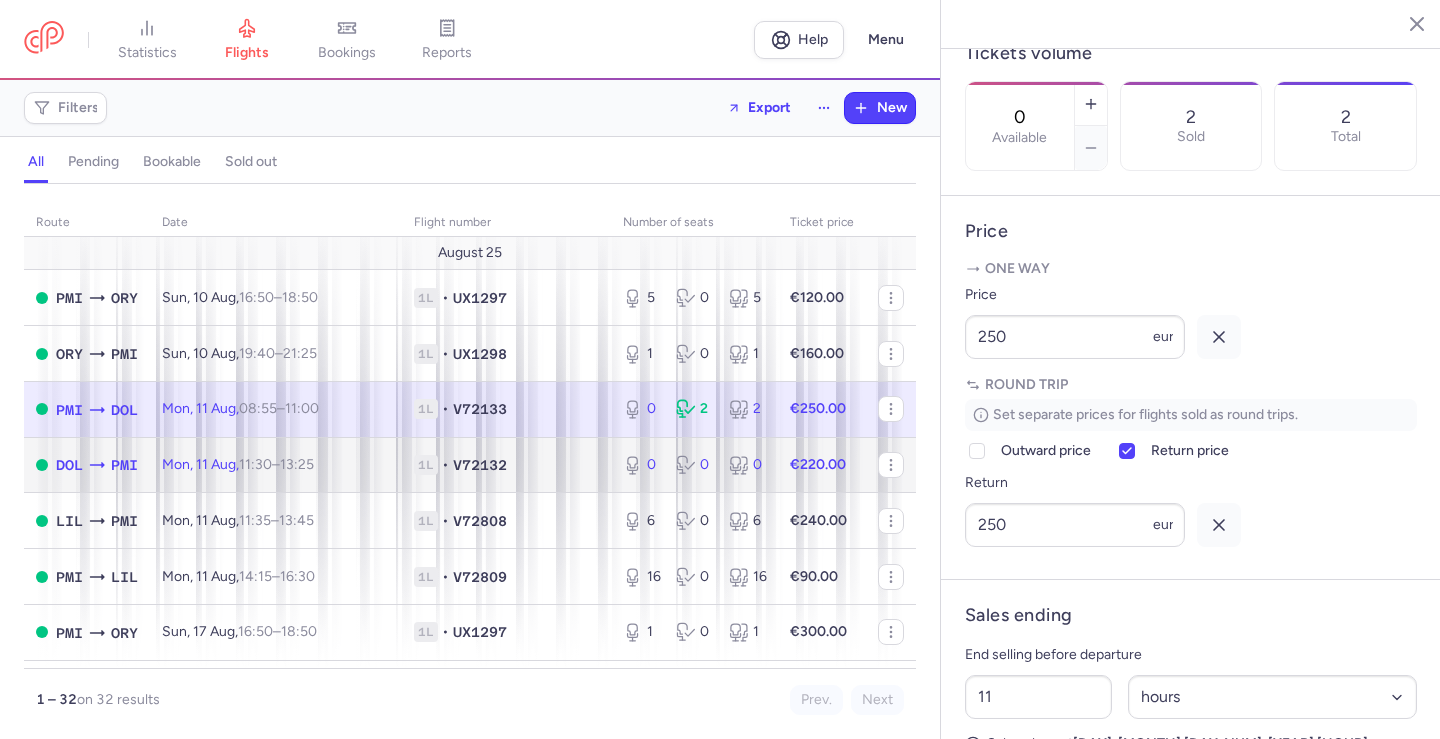 click on "1L • V72132" at bounding box center (506, 465) 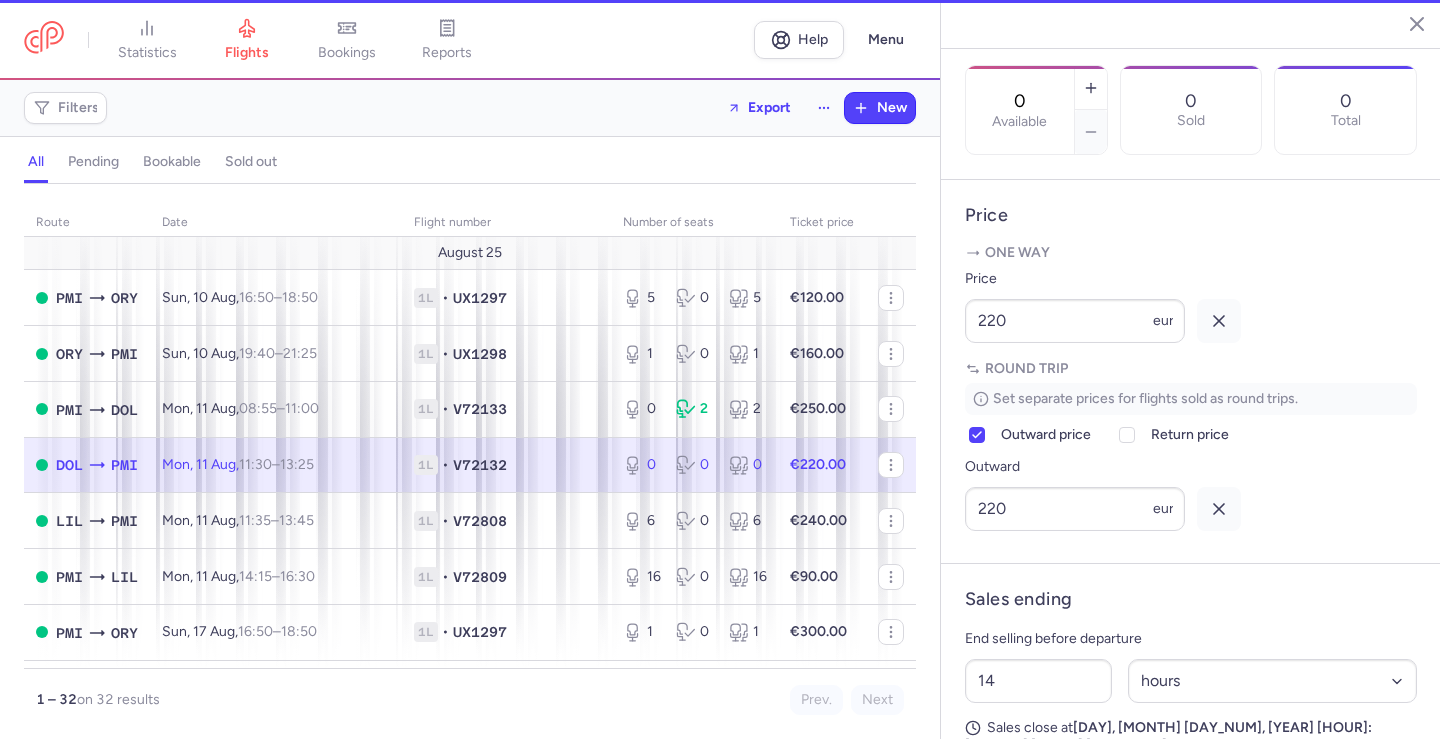 scroll, scrollTop: 600, scrollLeft: 0, axis: vertical 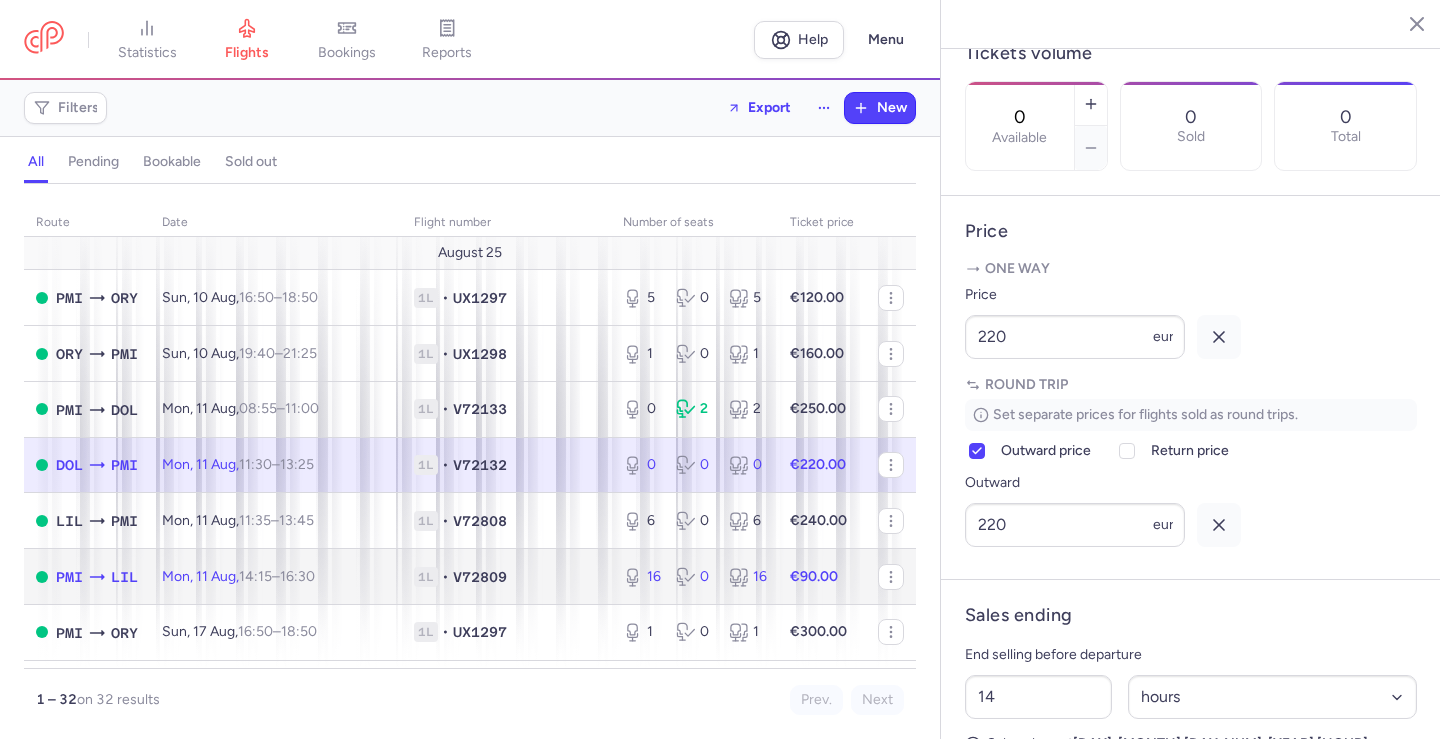 click on "1L • V72809" at bounding box center (506, 577) 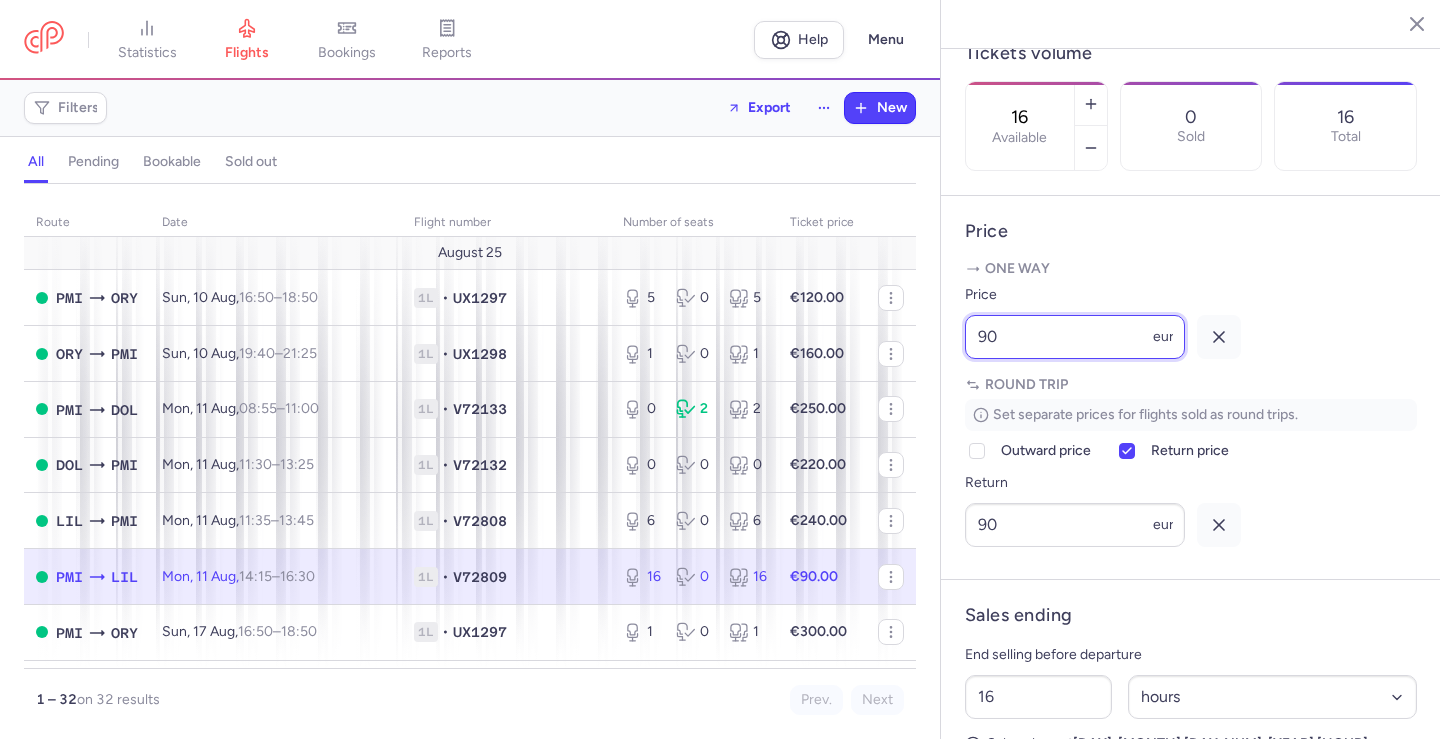 click on "statistics flights bookings reports  Help  Menu Filters  Export  New all pending bookable sold out route date Flight number number of seats Ticket price [MONTH] [DAY_NUM]  PMI  ORY [DAY], [DAY] [MONTH],  [HOUR]:[MINUTE]  –  [HOUR]:[MINUTE]  +0 1L • UX1297 5 0 5 [CURRENCY]120.00  ORY  PMI [DAY], [DAY] [MONTH],  [HOUR]:[MINUTE]  –  [HOUR]:[MINUTE]  +0 1L • UX1298 1 0 1 [CURRENCY]160.00  PMI  DOL [DAY], [DAY] [MONTH],  [HOUR]:[MINUTE]  –  [HOUR]:[MINUTE]  +0 1L • V72133 0 2 2 [CURRENCY]250.00  DOL  PMI [DAY], [DAY] [MONTH],  [HOUR]:[MINUTE]  –  [HOUR]:[MINUTE]  +0 1L • V72132 0 0 0 [CURRENCY]220.00  LIL  PMI [DAY], [DAY] [MONTH],  [HOUR]:[MINUTE]  –  [HOUR]:[MINUTE]  +0 1L • V72808 6 0 6 [CURRENCY]240.00  PMI  LIL [DAY], [DAY] [MONTH],  [HOUR]:[MINUTE]  –  [HOUR]:[MINUTE]  +0 1L • V72809 16 0 16 [CURRENCY]90.00  PMI  ORY [DAY], [DAY] [MONTH],  [HOUR]:[MINUTE]  –  [HOUR]:[MINUTE]  +0 1L • UX1297 1 0 1 [CURRENCY]300.00  ORY  PMI [DAY], [DAY] [MONTH],  [HOUR]:[MINUTE]  –  [HOUR]:[MINUTE]  +0 1L • UX1298 10 0 10 [CURRENCY]260.00  PMI  DOL [DAY], [DAY] [MONTH],  [HOUR]:[MINUTE]  –  [HOUR]:[MINUTE]  +0 1L • V72133 0 0 0 [CURRENCY]200.00  DOL  PMI [DAY], [DAY] [MONTH],  [HOUR]:[MINUTE]  –  [HOUR]:[MINUTE]  +0 1L • V72132 10 0 10 [CURRENCY]130.00  LIL  PMI [DAY], [DAY] [MONTH],  [HOUR]:[MINUTE]  –  [HOUR]:[MINUTE]  +0 1L • V72808 10 0 10 [CURRENCY]160.00  PMI  LIL [HOUR]:[MINUTE] +0" 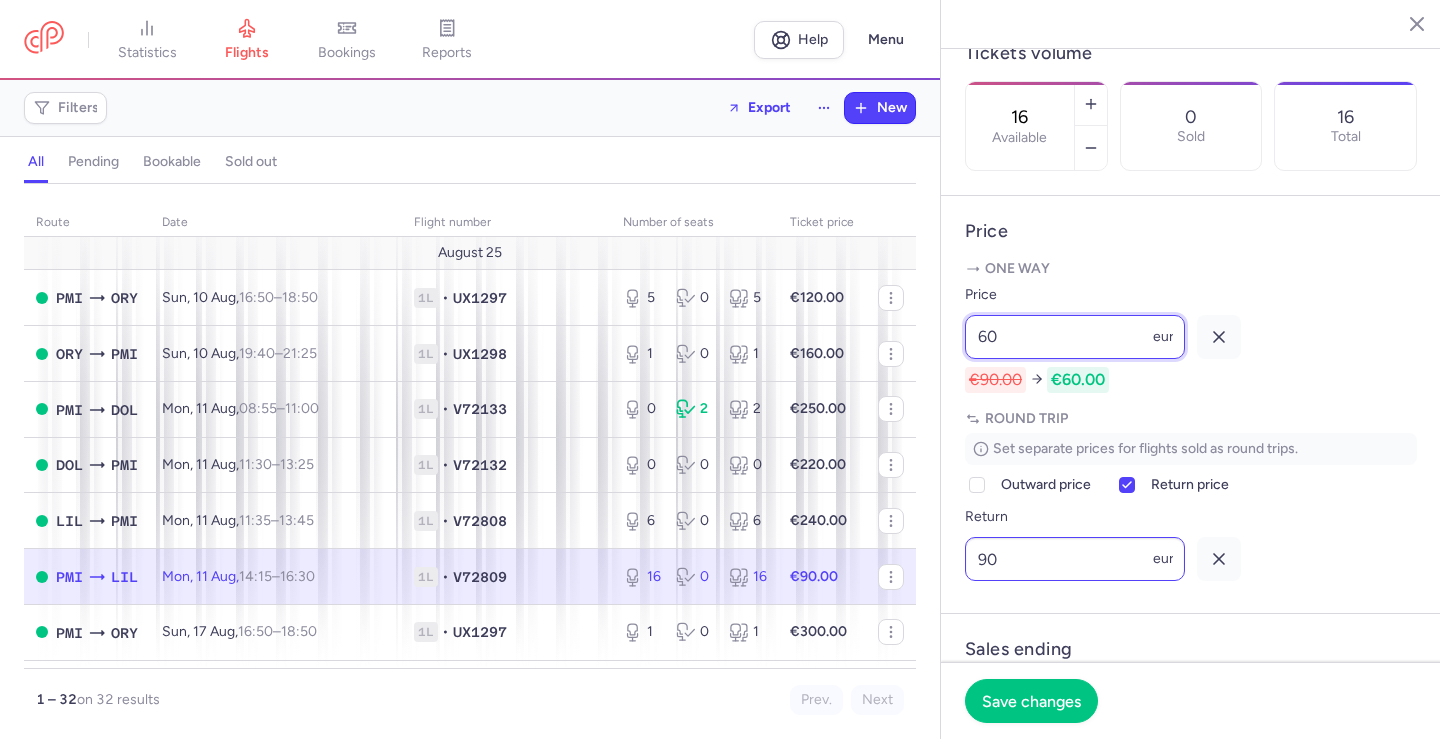 type on "60" 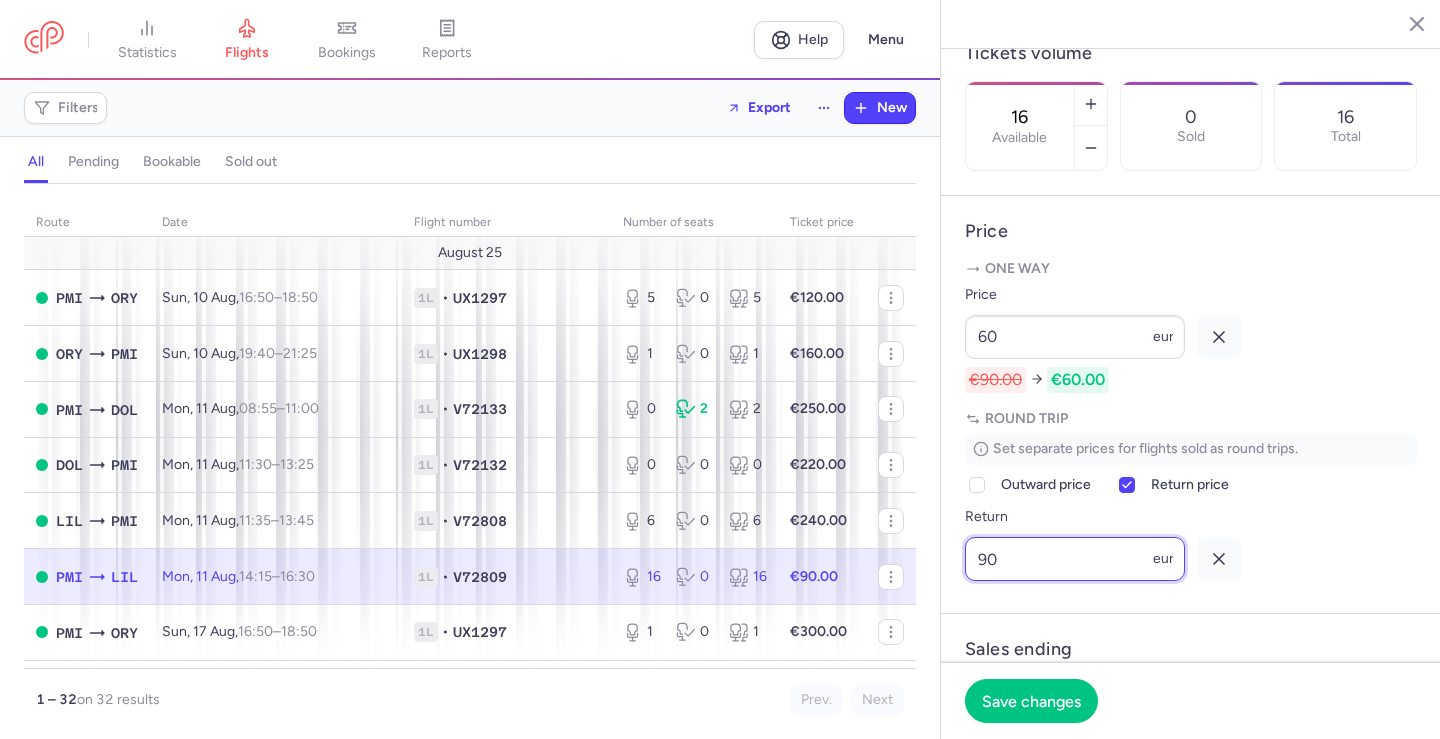 drag, startPoint x: 974, startPoint y: 613, endPoint x: 942, endPoint y: 616, distance: 32.140316 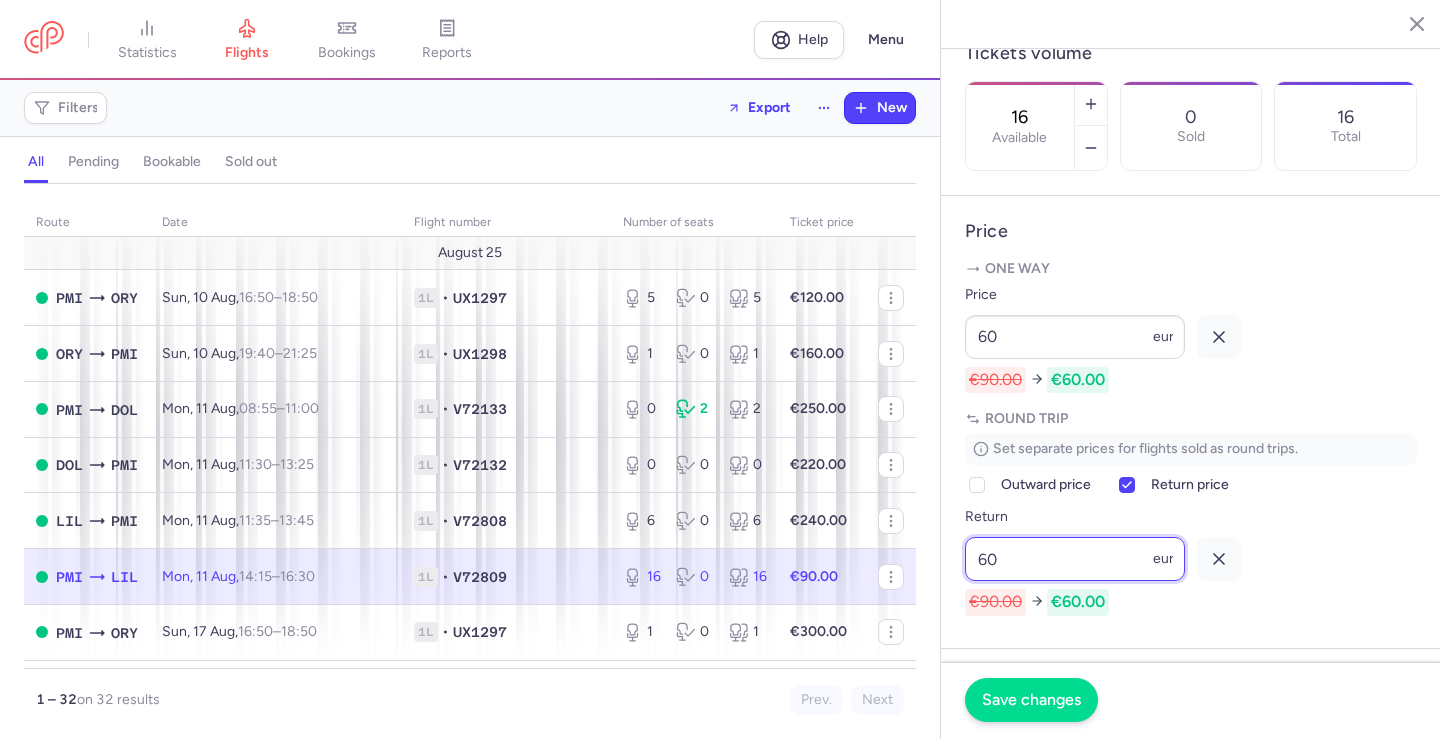 type on "60" 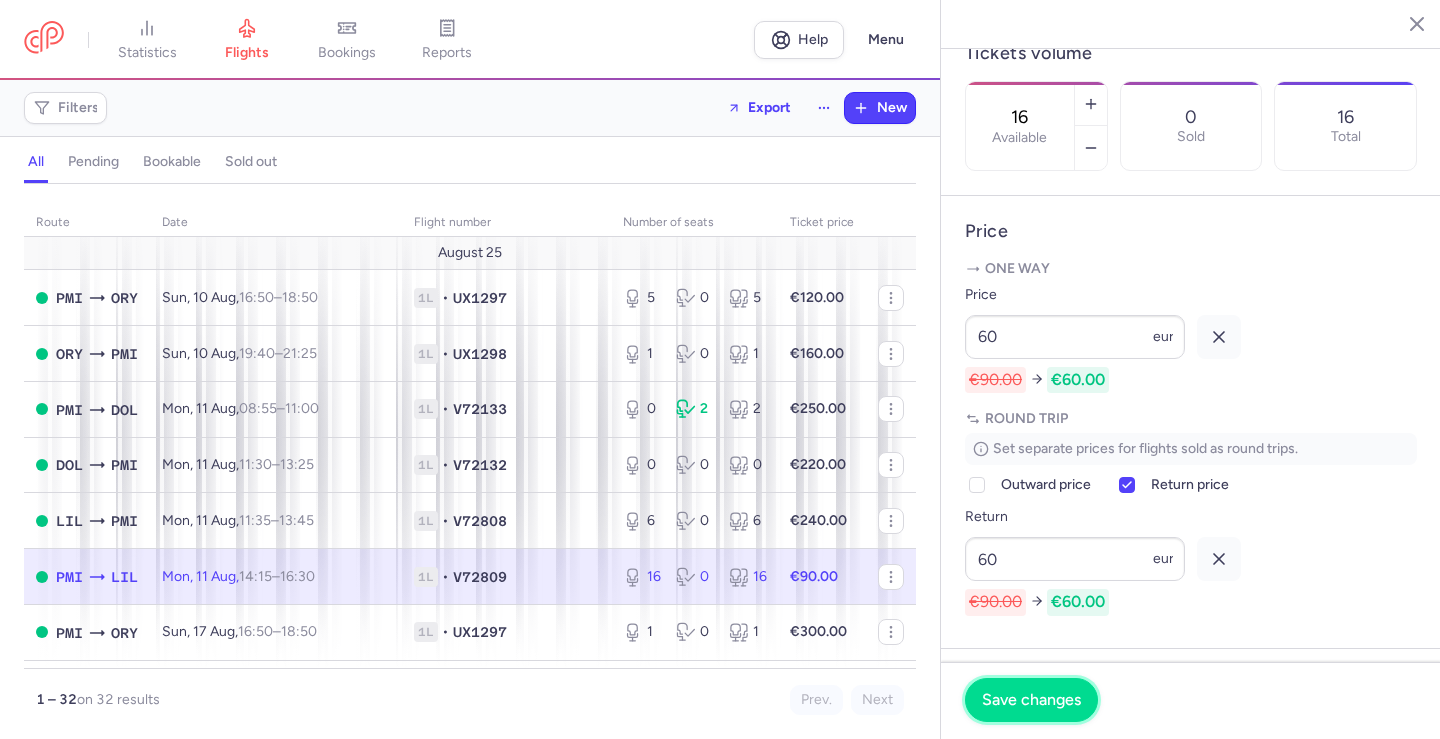 click on "Save changes" at bounding box center (1031, 700) 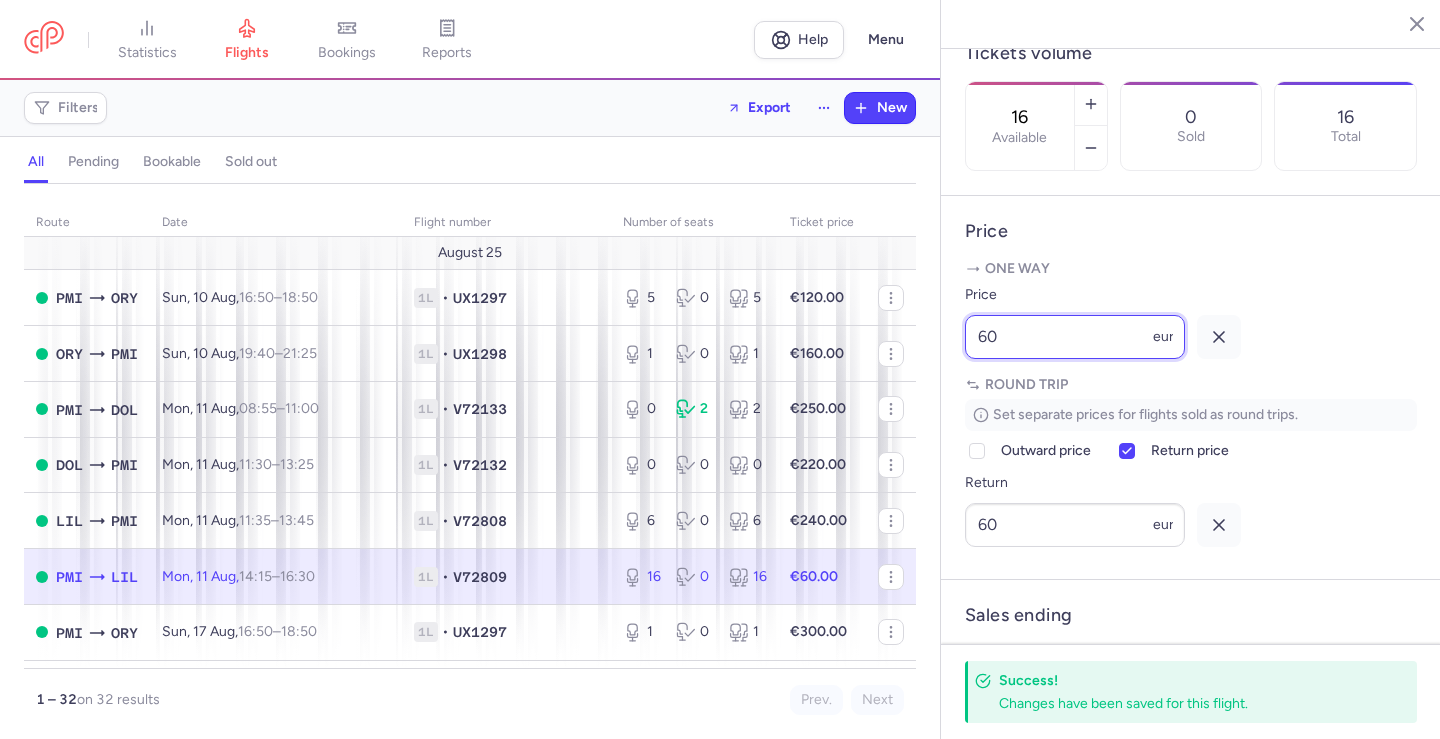drag, startPoint x: 999, startPoint y: 394, endPoint x: 917, endPoint y: 393, distance: 82.006096 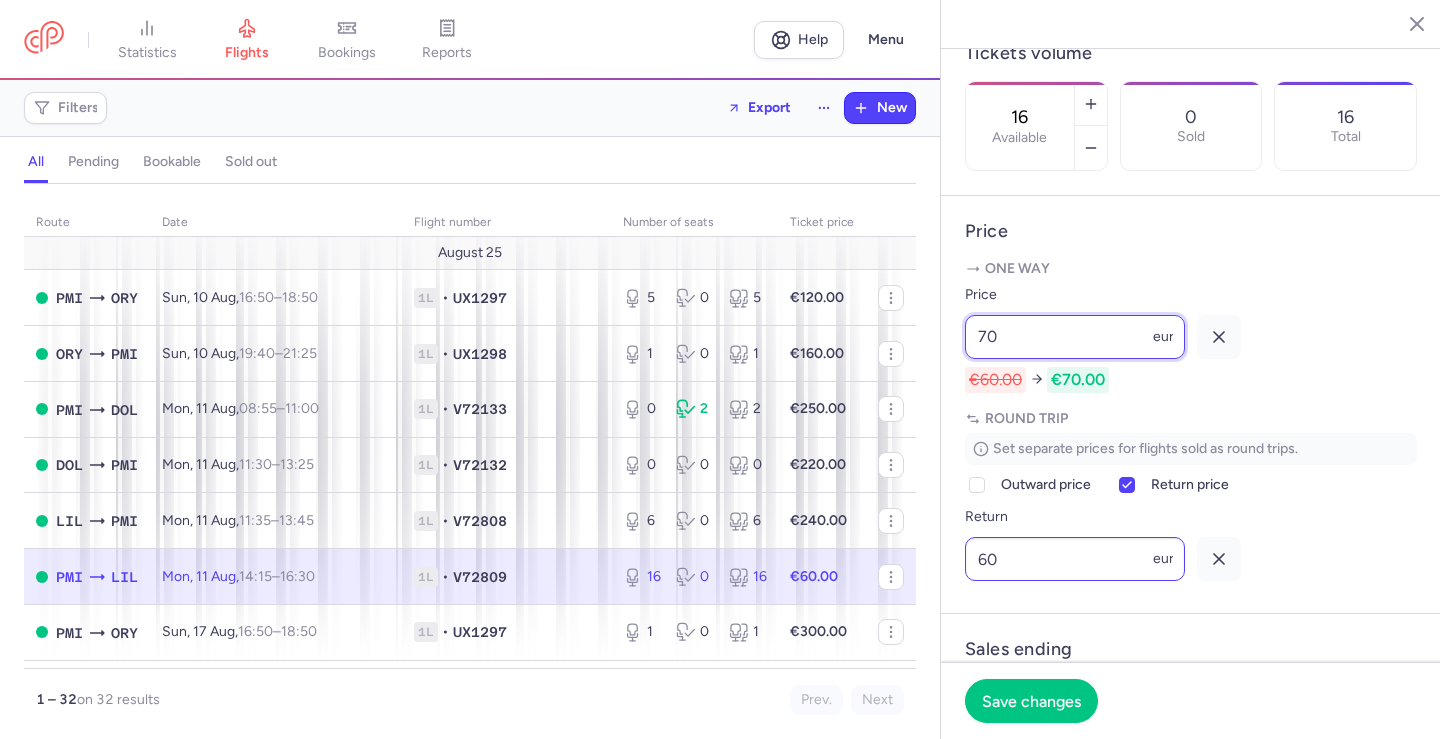 type on "70" 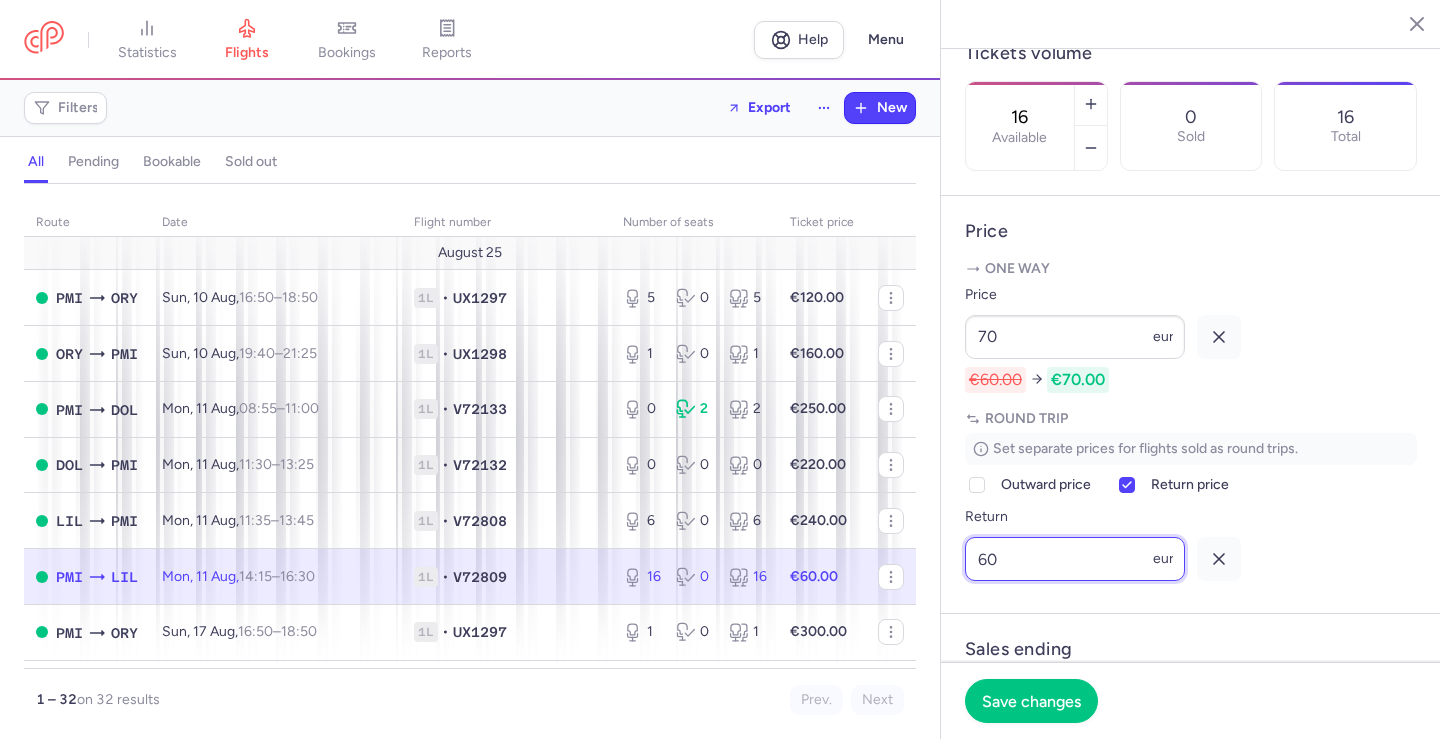 drag, startPoint x: 1065, startPoint y: 598, endPoint x: 936, endPoint y: 598, distance: 129 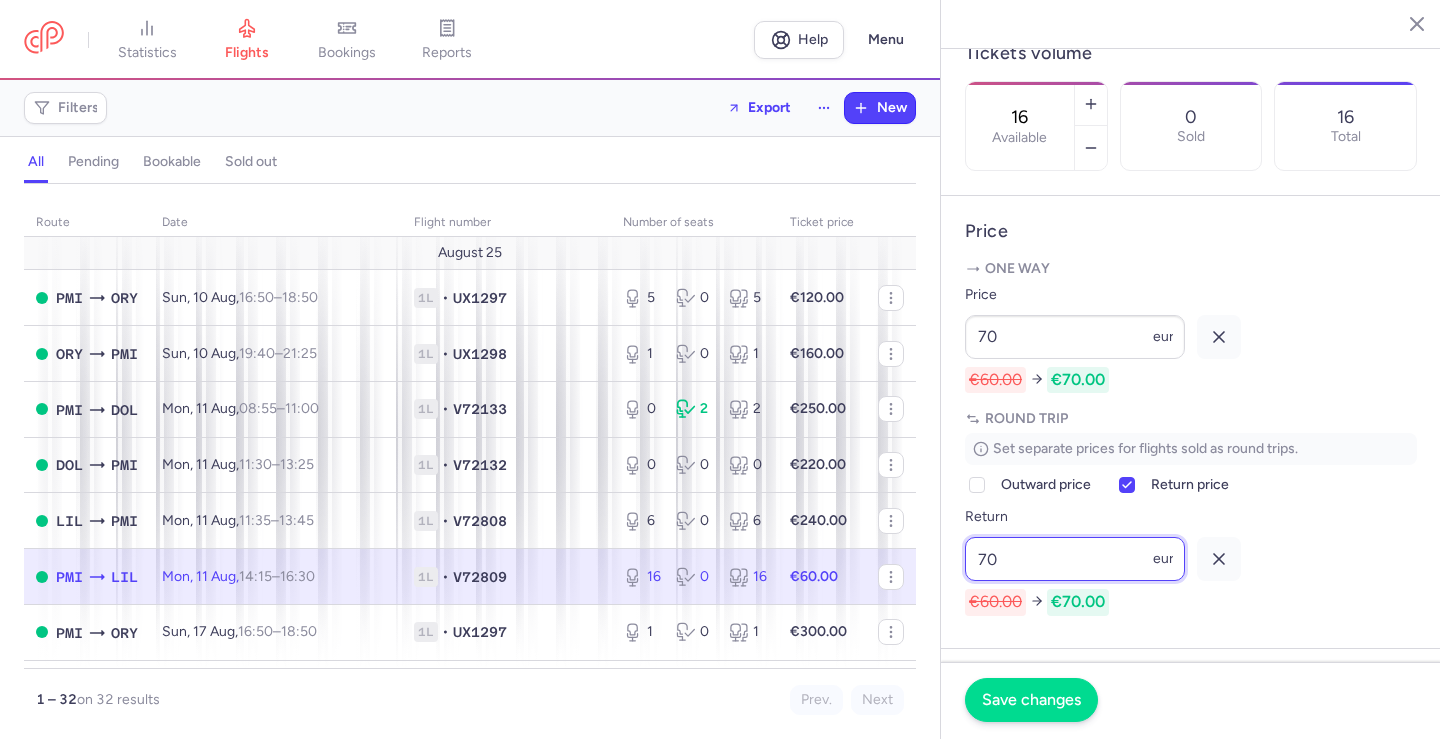 type on "70" 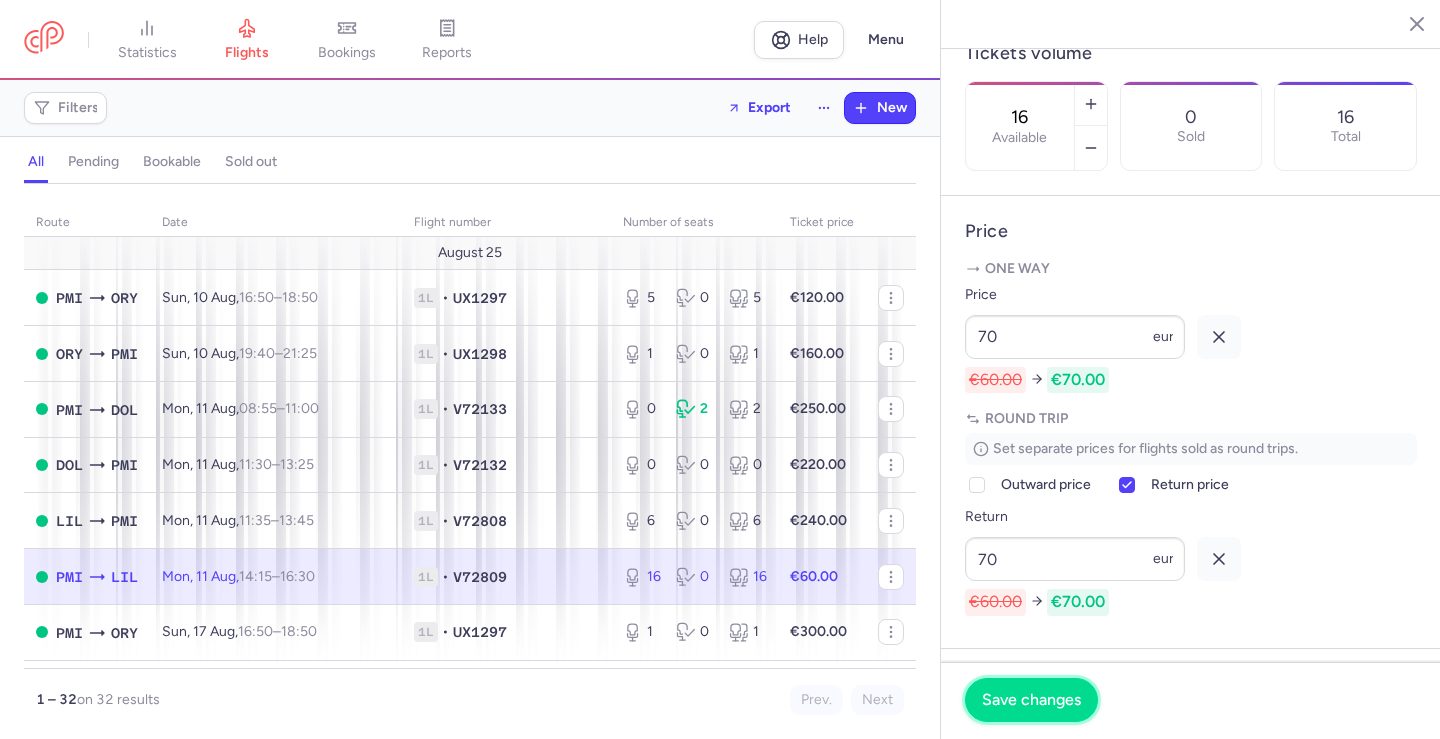 click on "Save changes" at bounding box center [1031, 700] 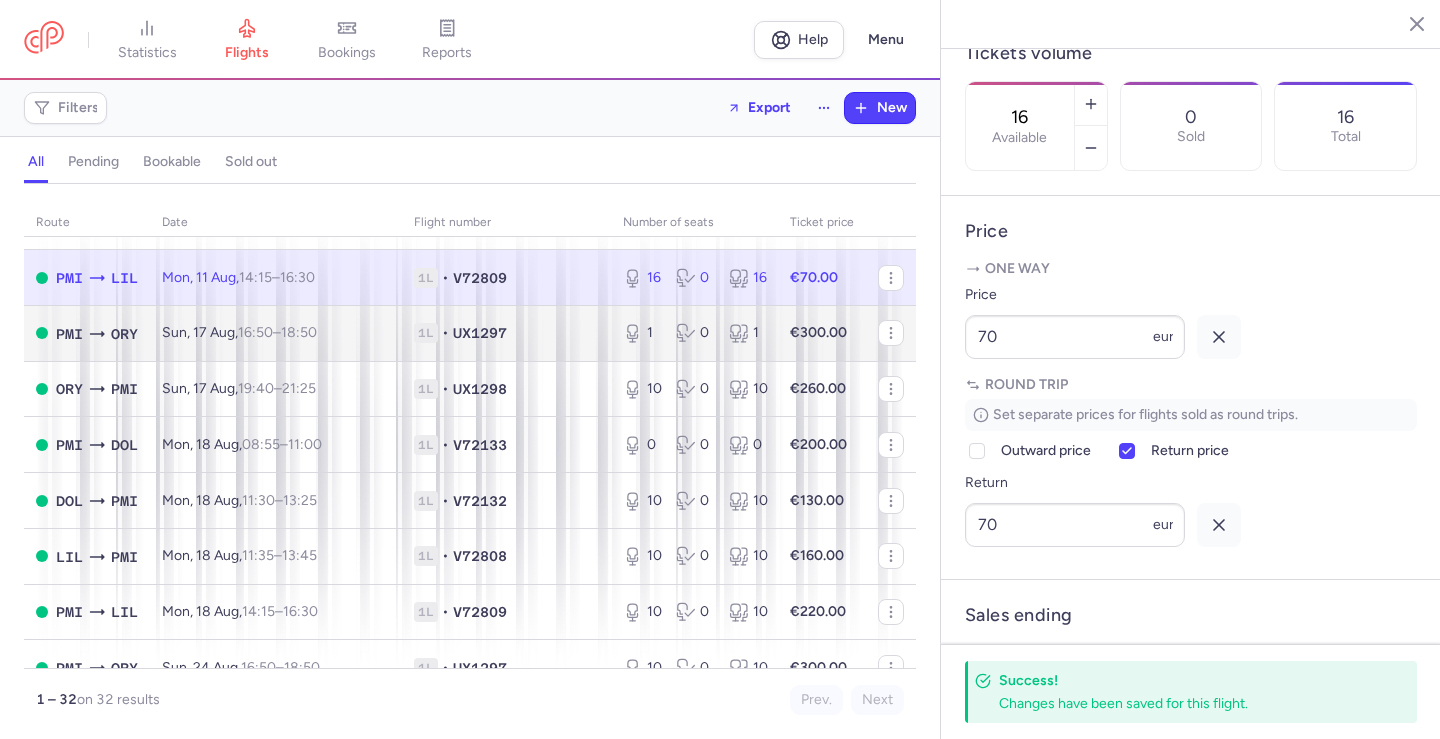 scroll, scrollTop: 300, scrollLeft: 0, axis: vertical 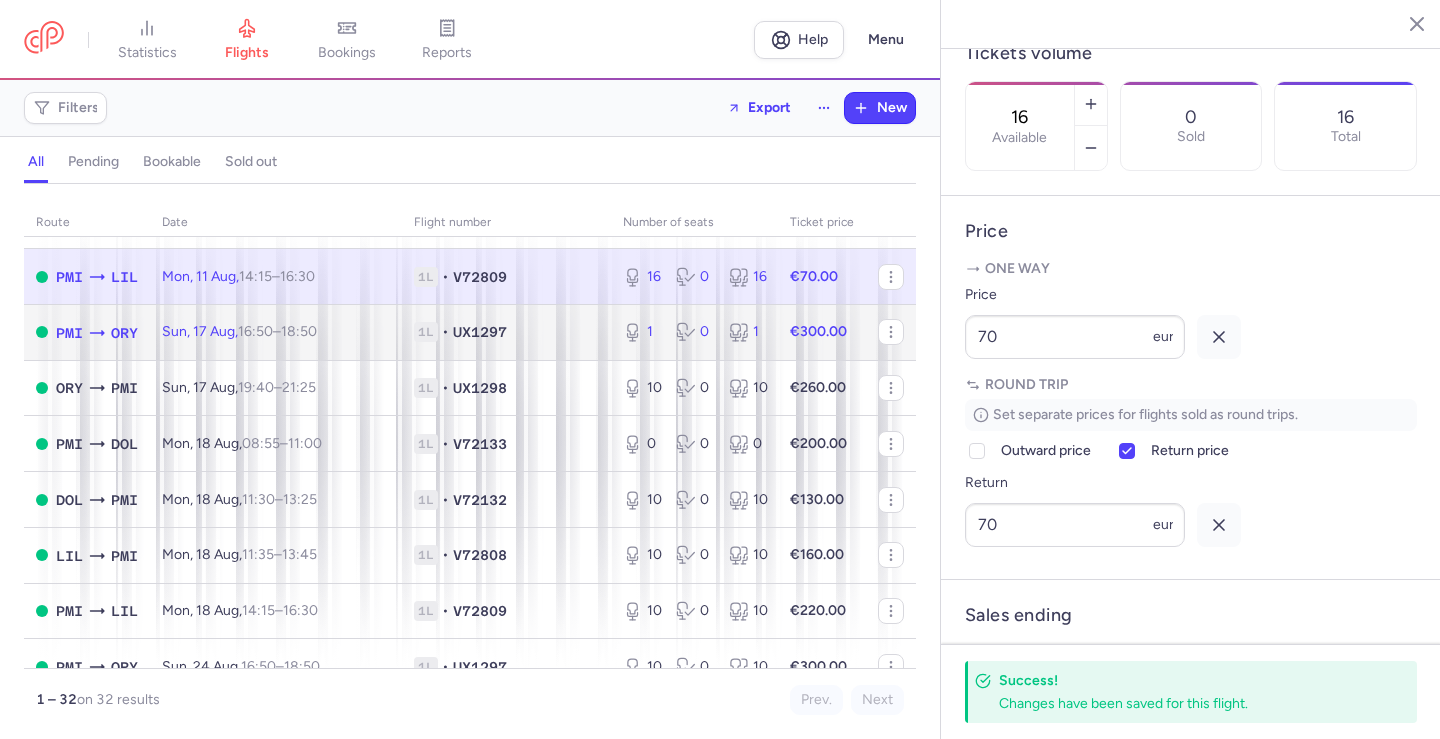 click on "1L • UX1297" at bounding box center [506, 332] 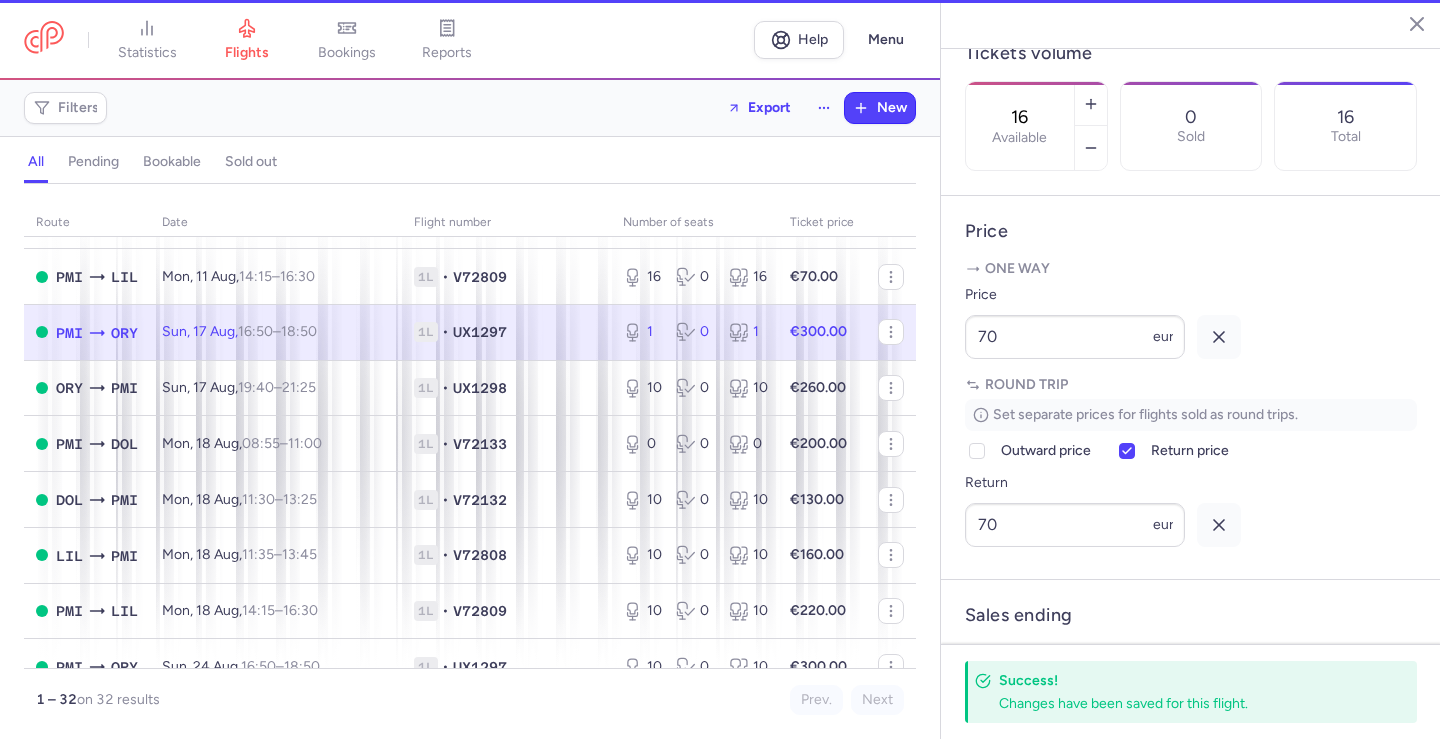type on "1" 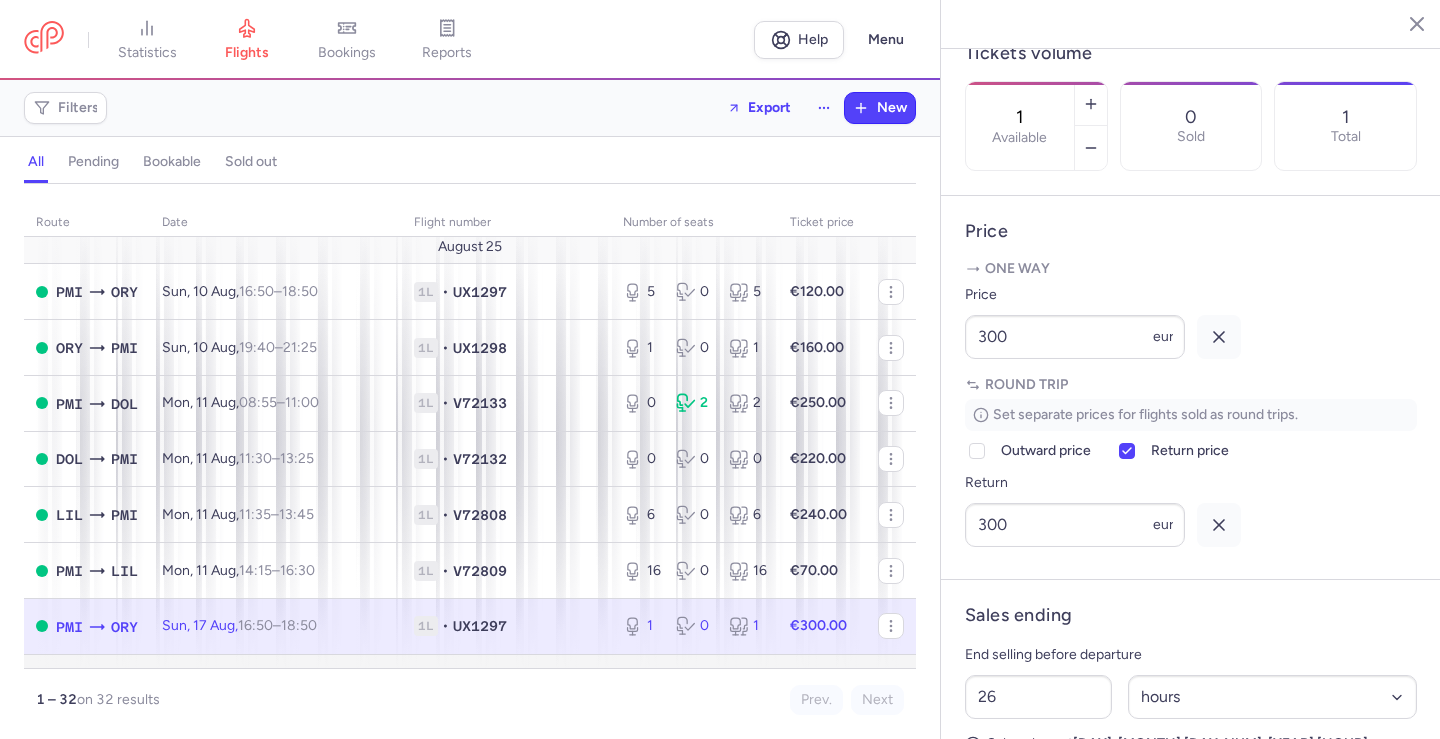 scroll, scrollTop: 0, scrollLeft: 0, axis: both 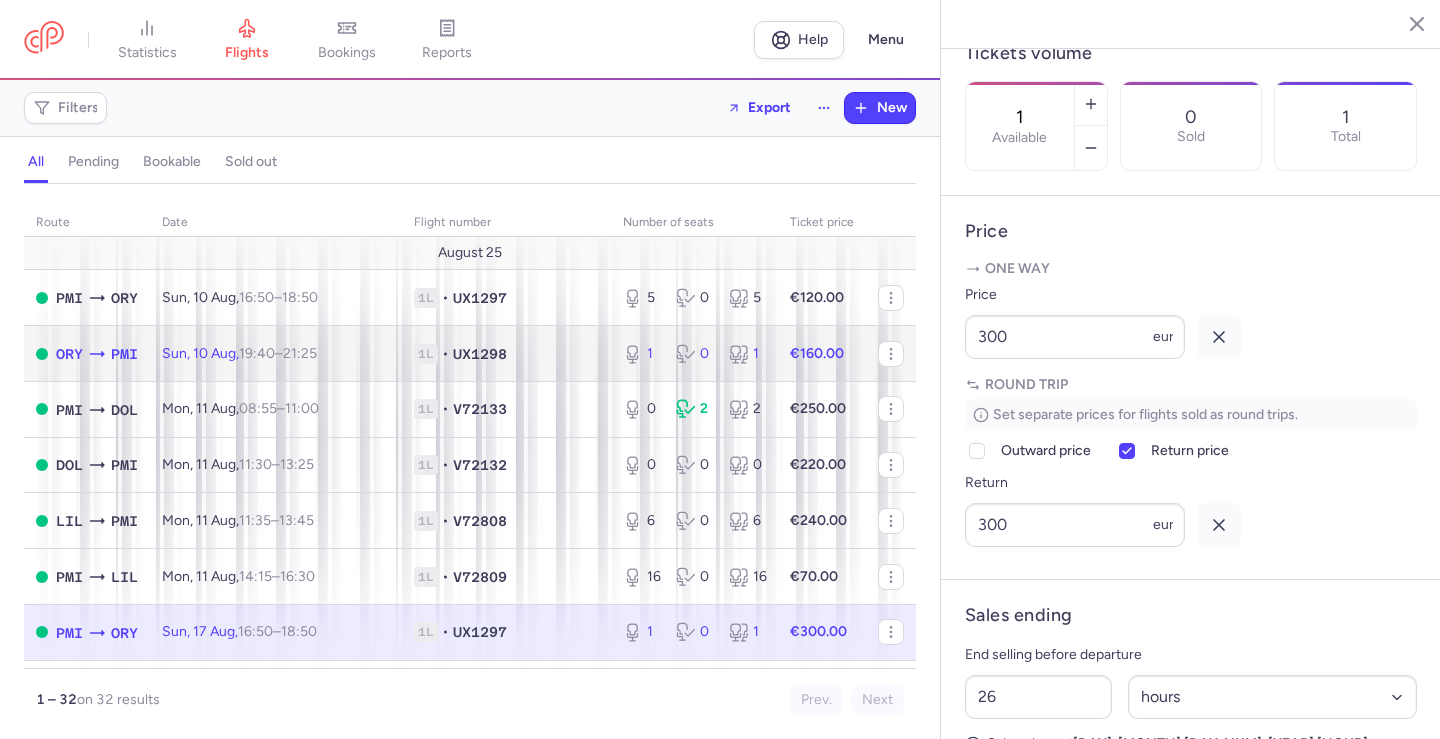click on "1L • UX1298" at bounding box center [506, 354] 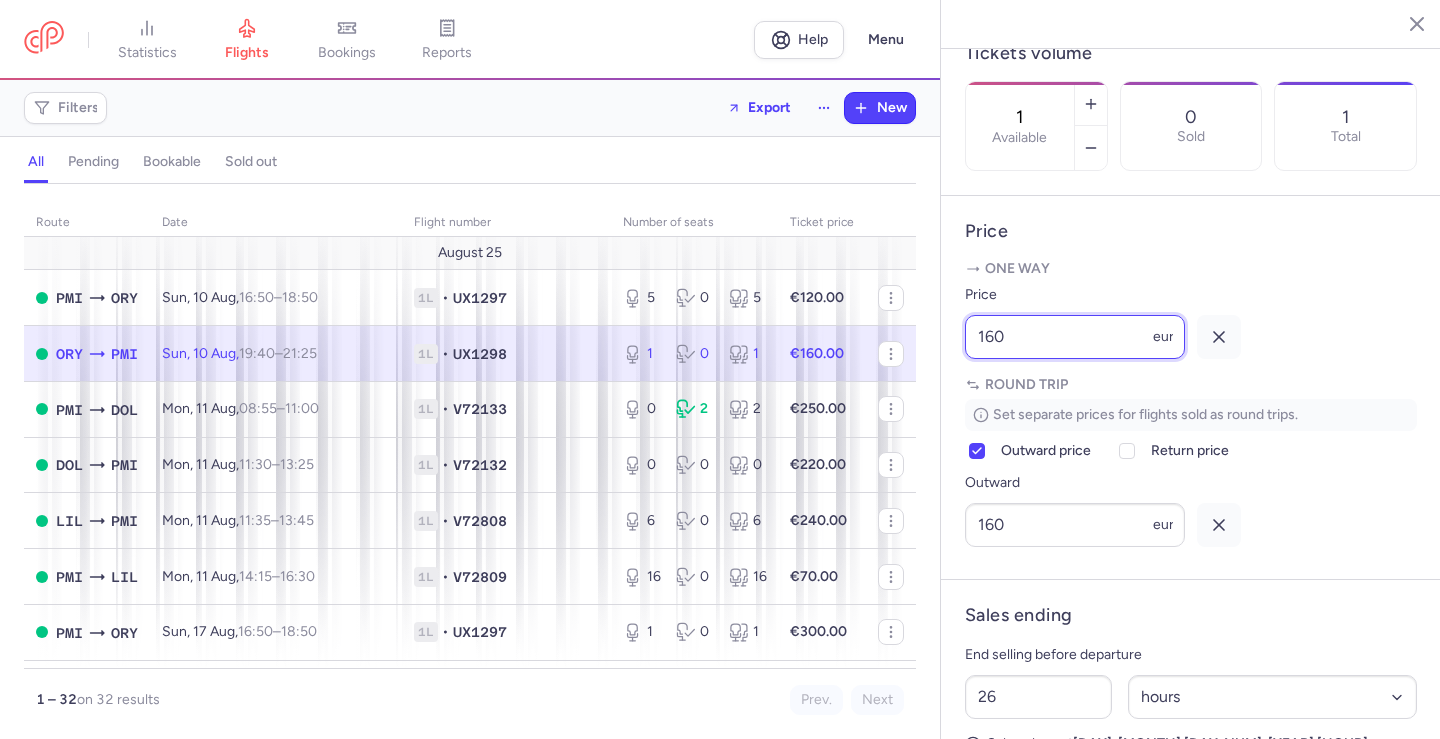 drag, startPoint x: 964, startPoint y: 392, endPoint x: 862, endPoint y: 376, distance: 103.24728 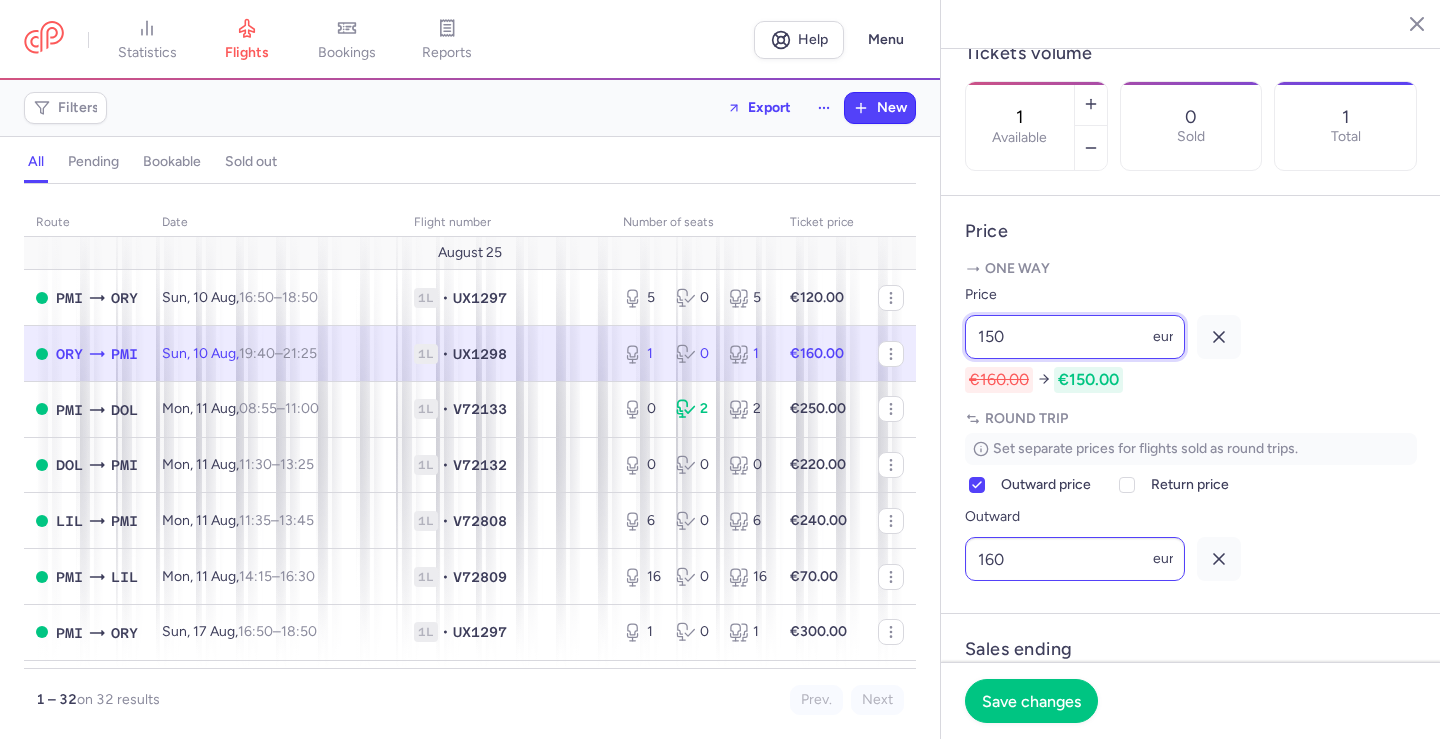 type on "150" 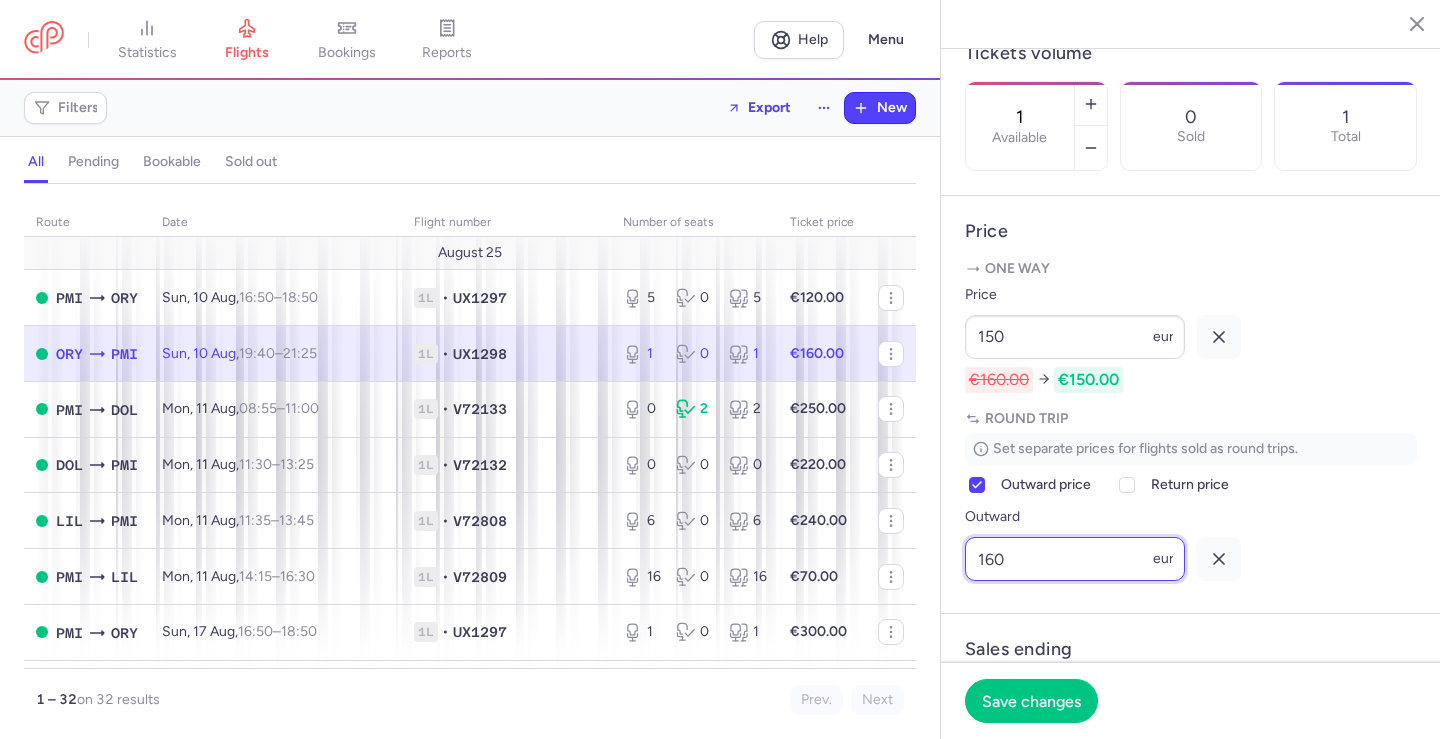 drag, startPoint x: 1035, startPoint y: 600, endPoint x: 992, endPoint y: 600, distance: 43 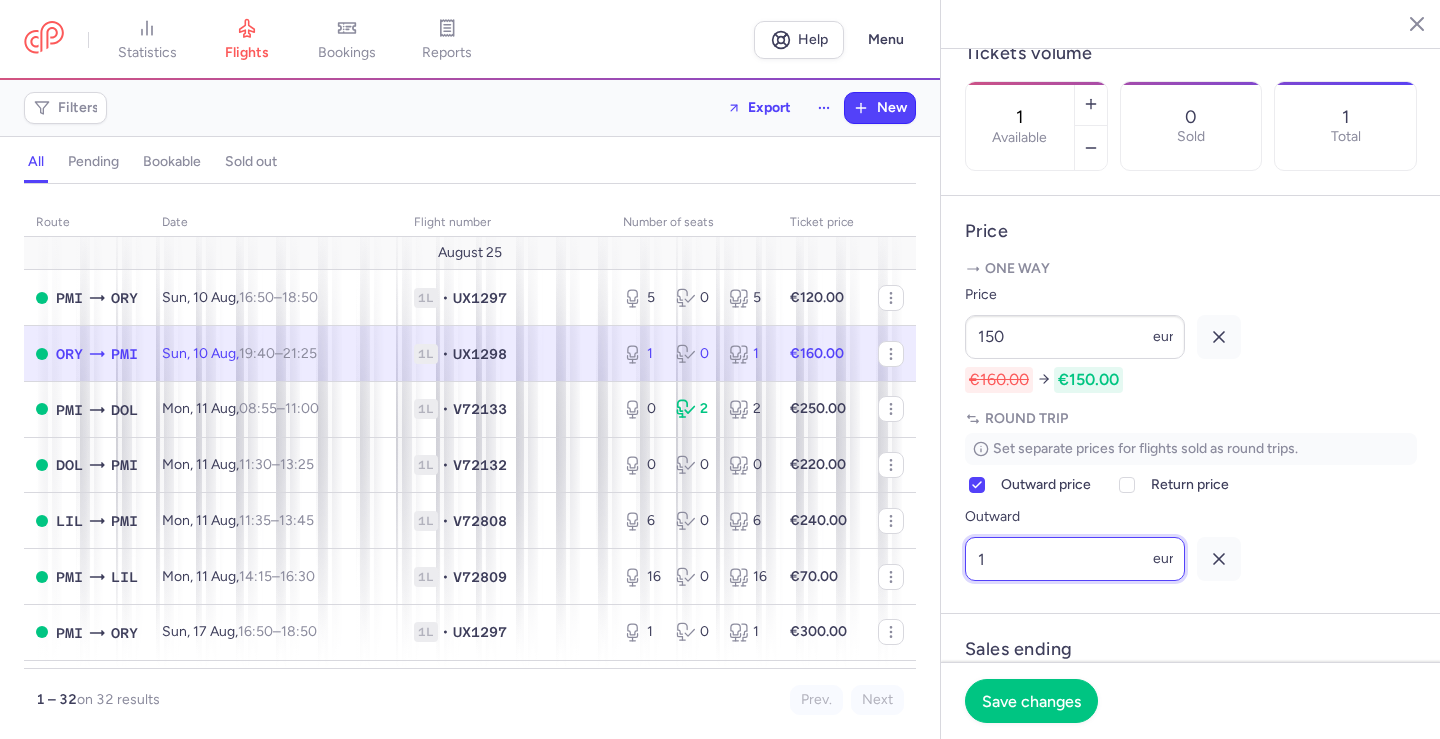 drag, startPoint x: 1056, startPoint y: 614, endPoint x: 934, endPoint y: 615, distance: 122.0041 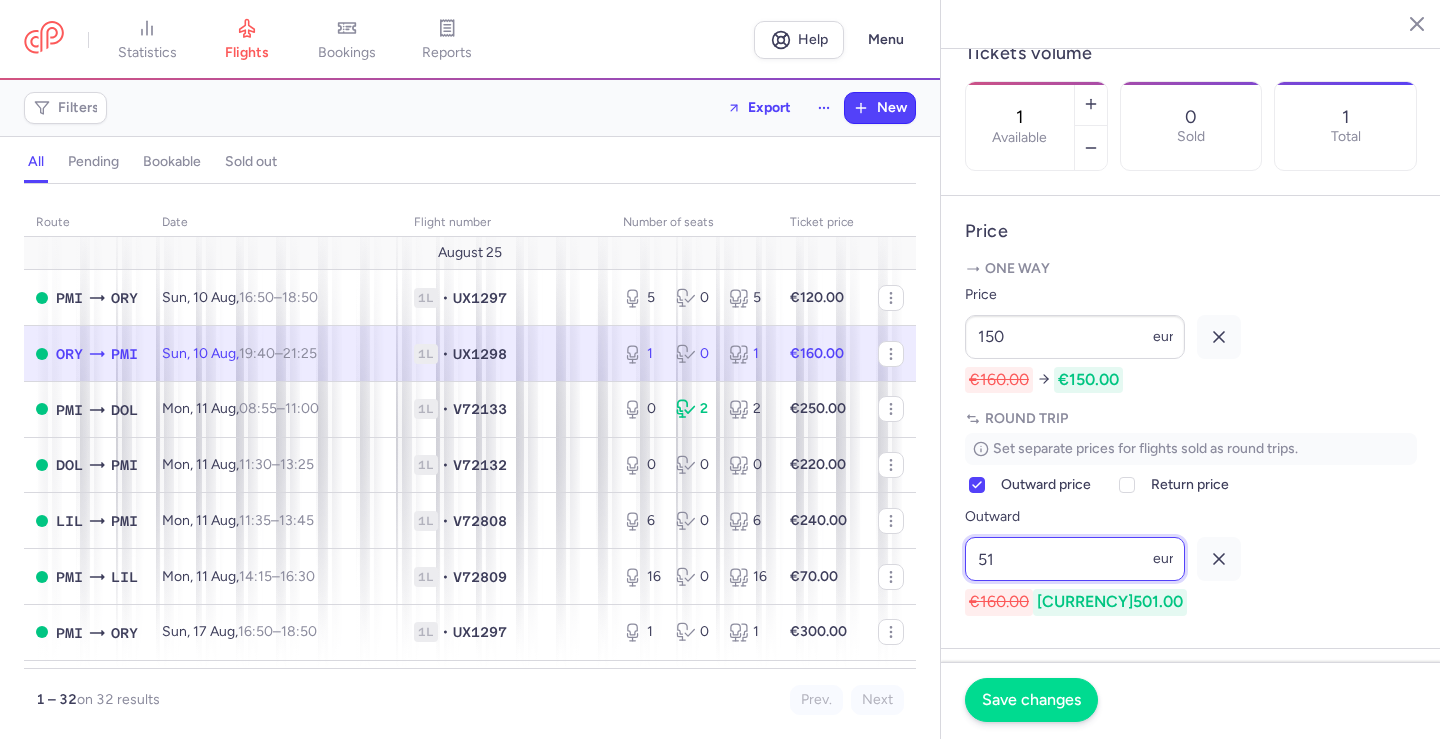 type on "1" 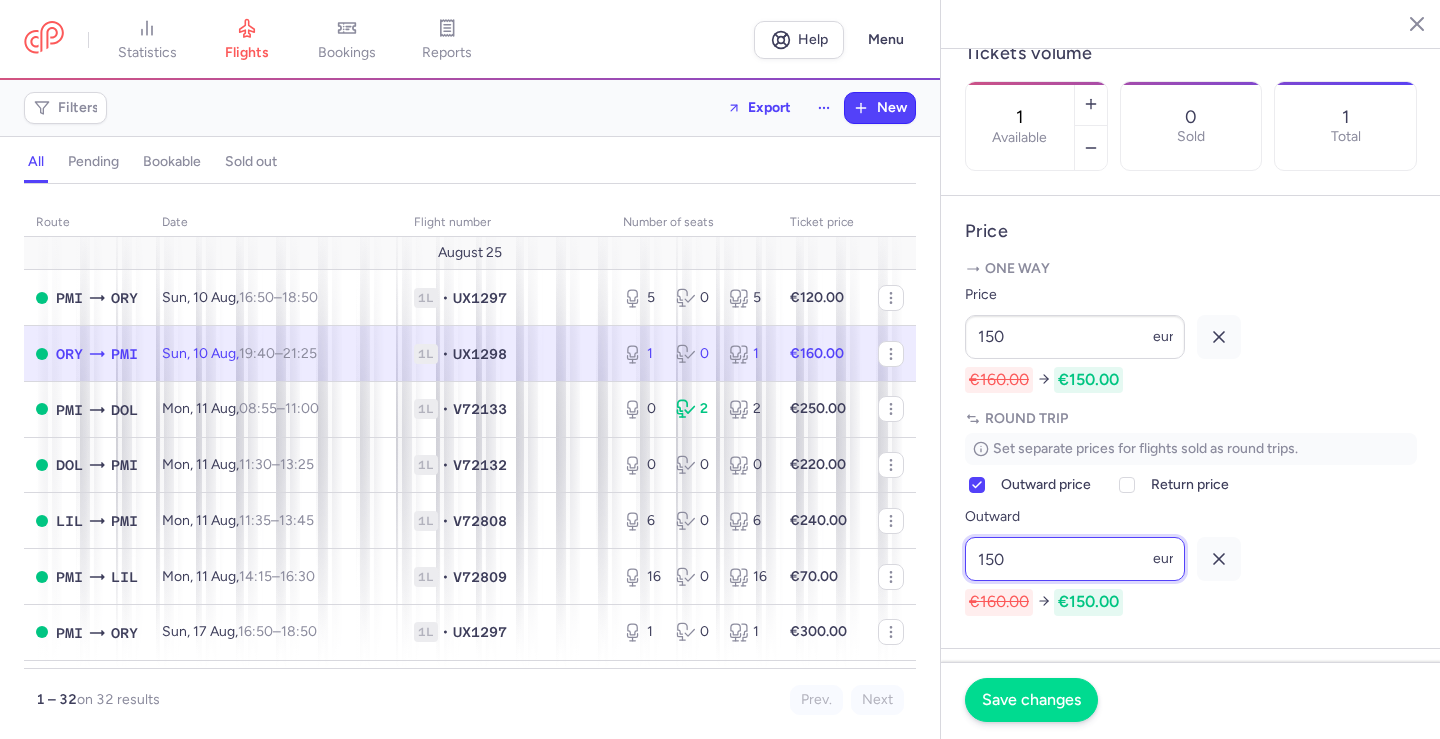 type on "150" 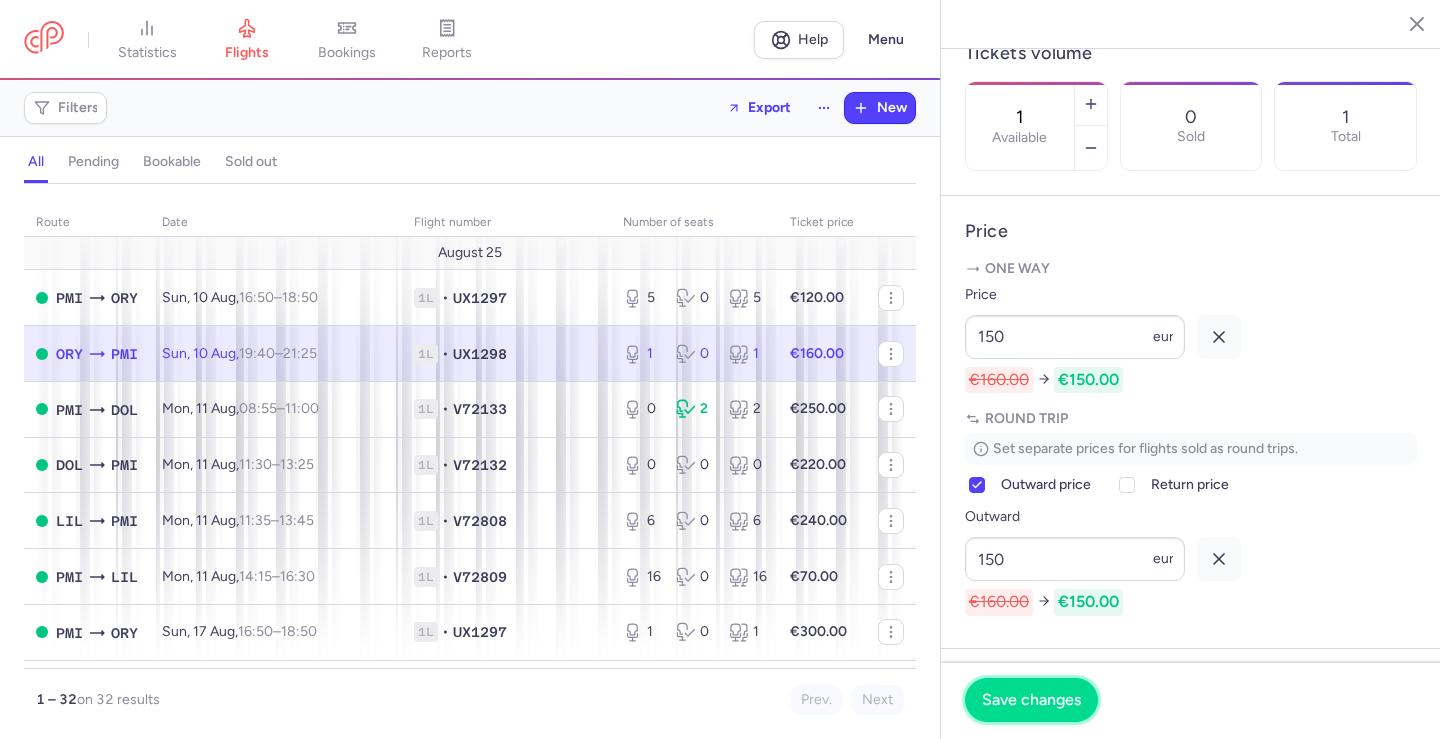 click on "Save changes" at bounding box center [1031, 700] 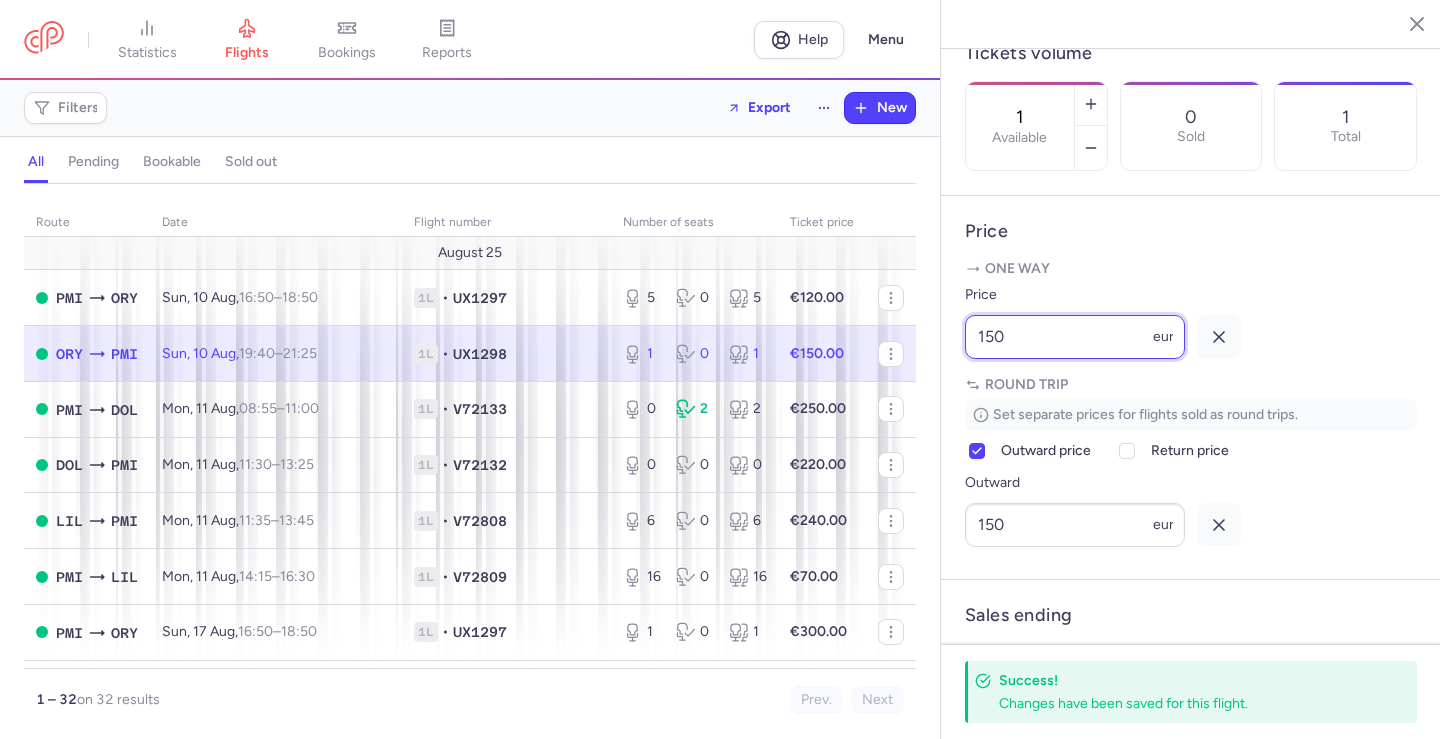 drag, startPoint x: 992, startPoint y: 396, endPoint x: 904, endPoint y: 396, distance: 88 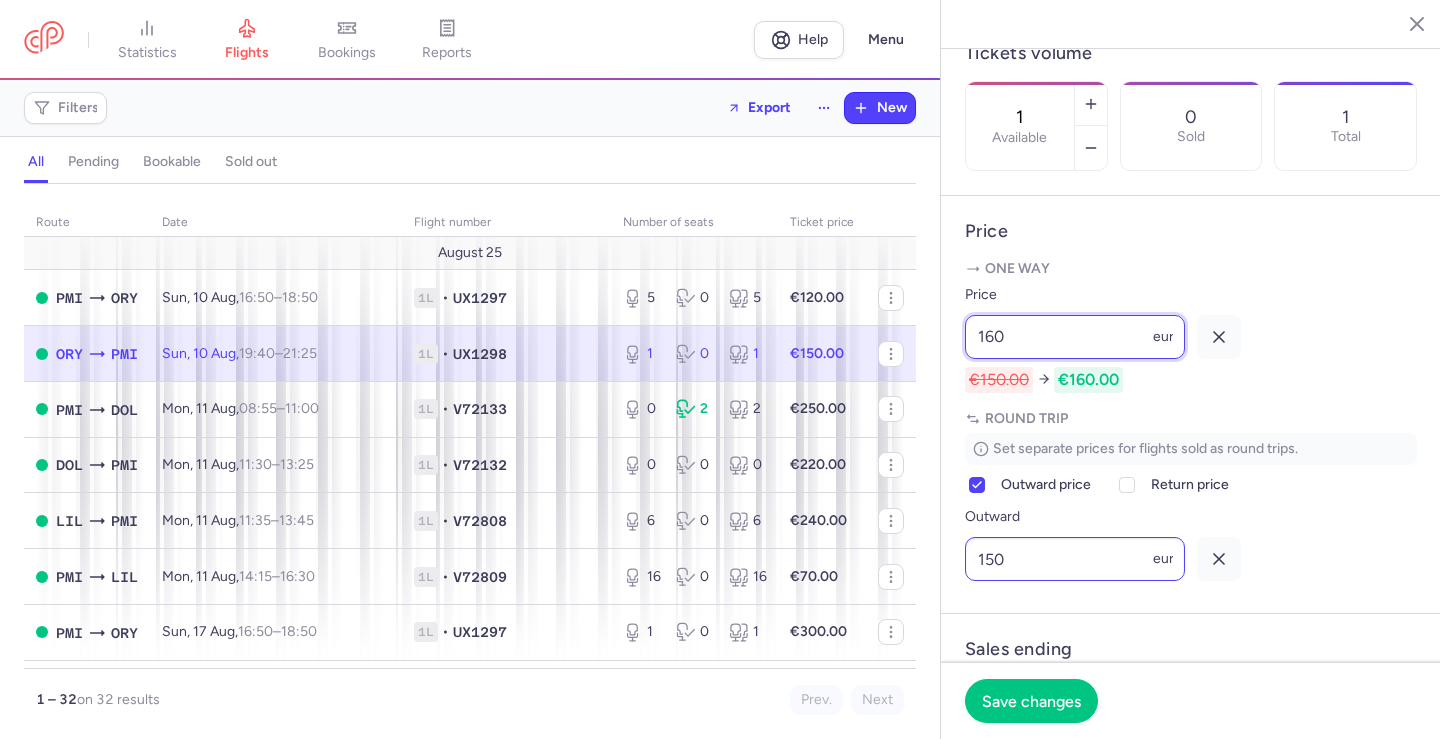 type on "160" 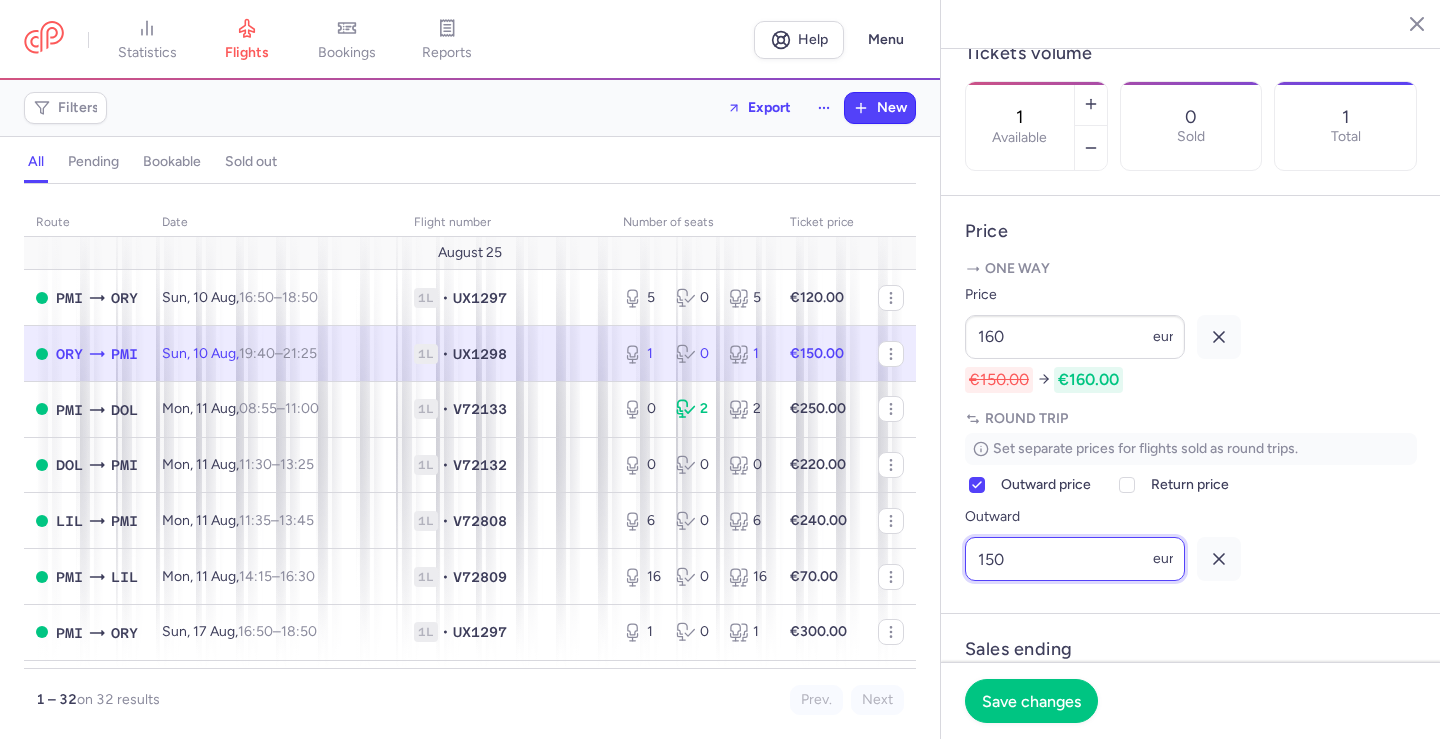 drag, startPoint x: 1034, startPoint y: 611, endPoint x: 927, endPoint y: 616, distance: 107.11676 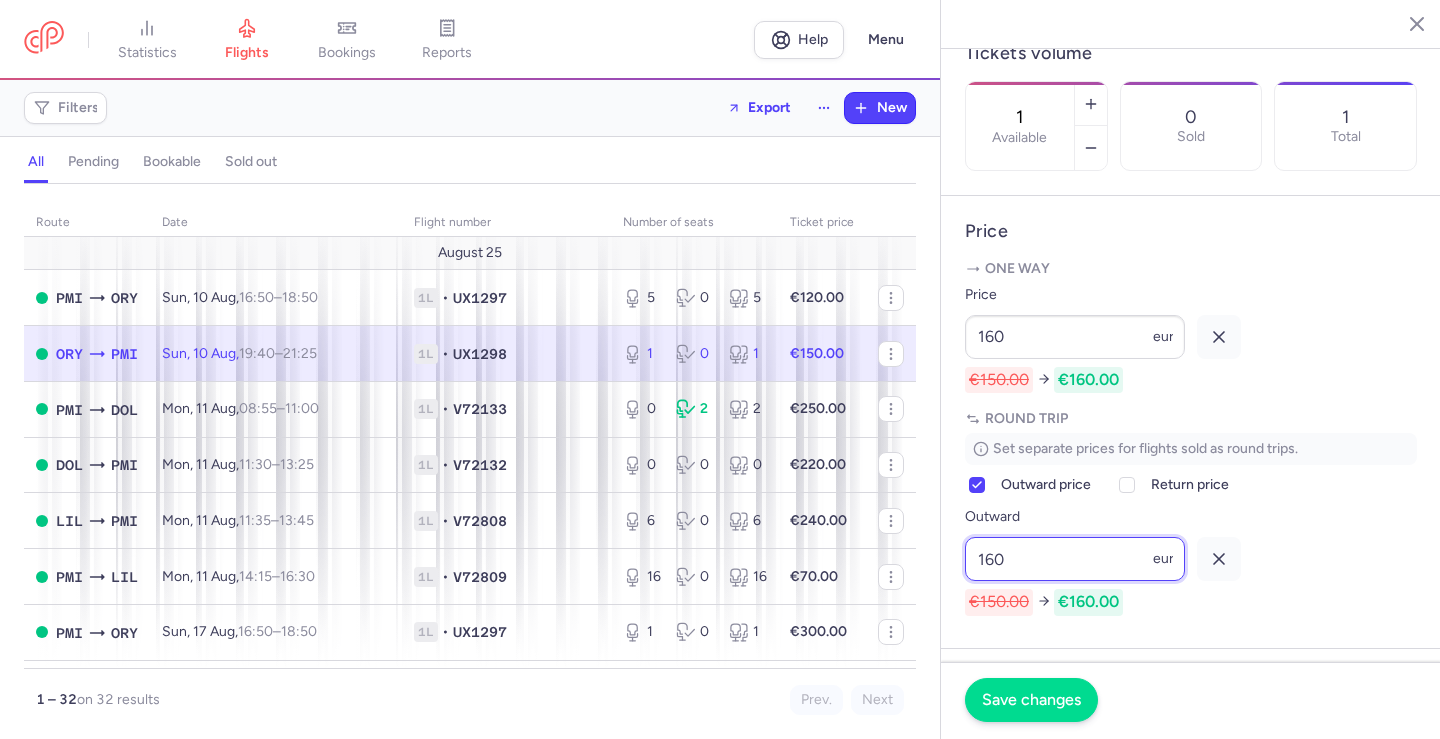 type on "160" 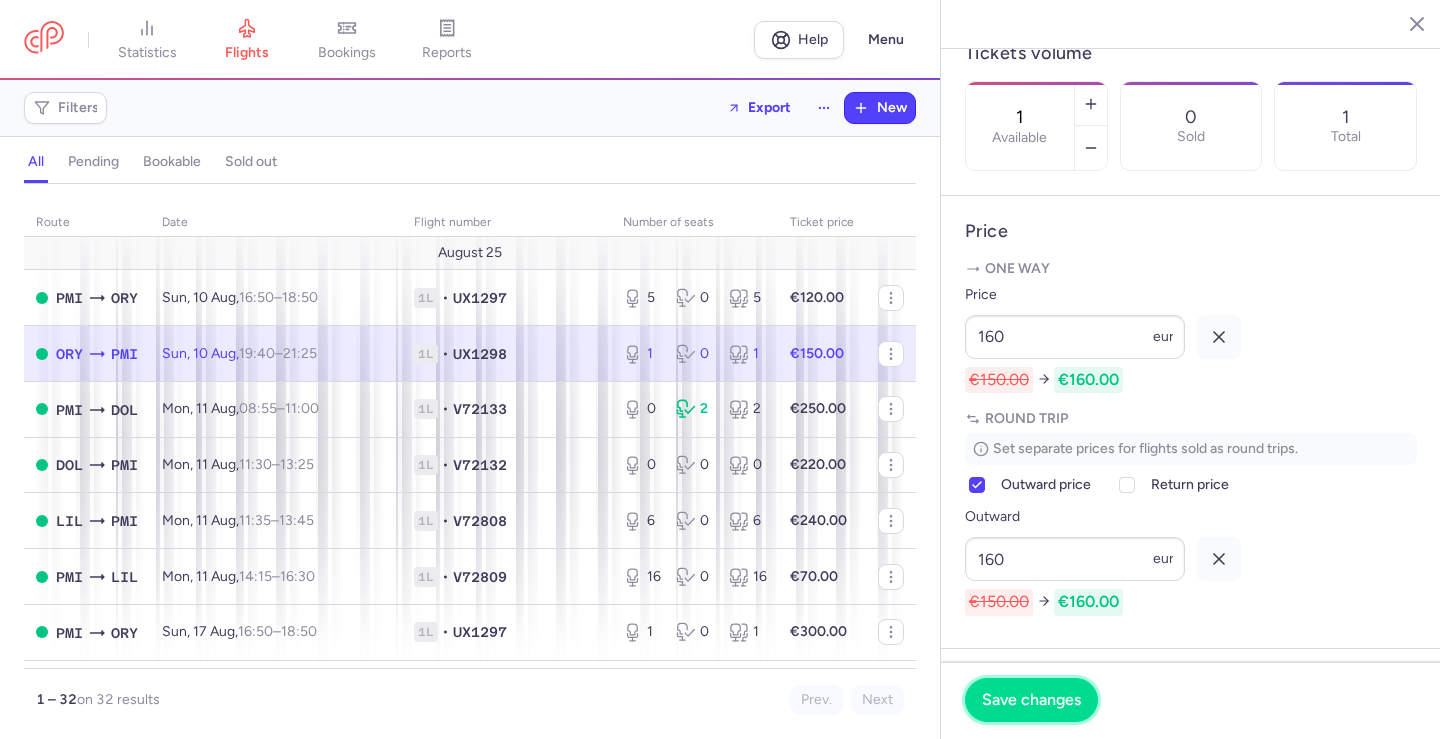 click on "Save changes" at bounding box center (1031, 700) 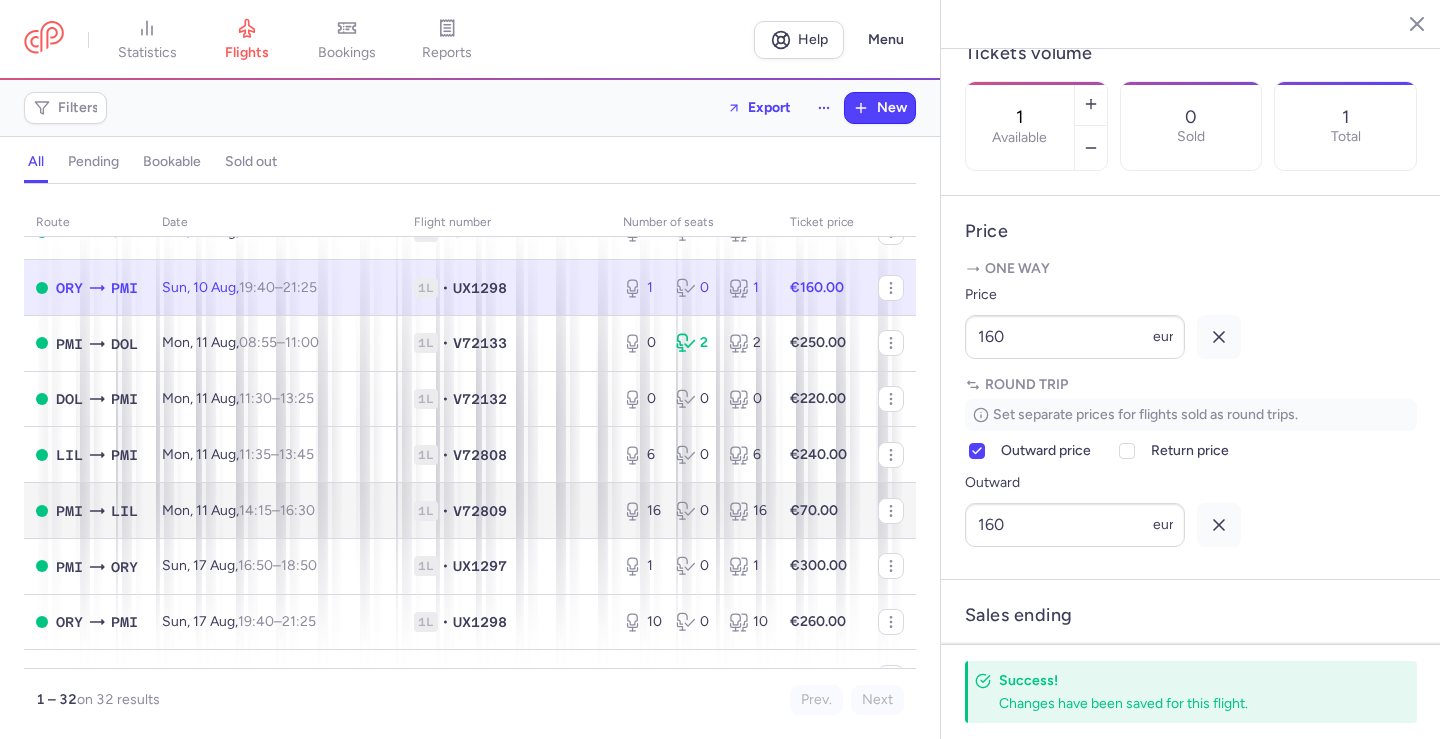 scroll, scrollTop: 100, scrollLeft: 0, axis: vertical 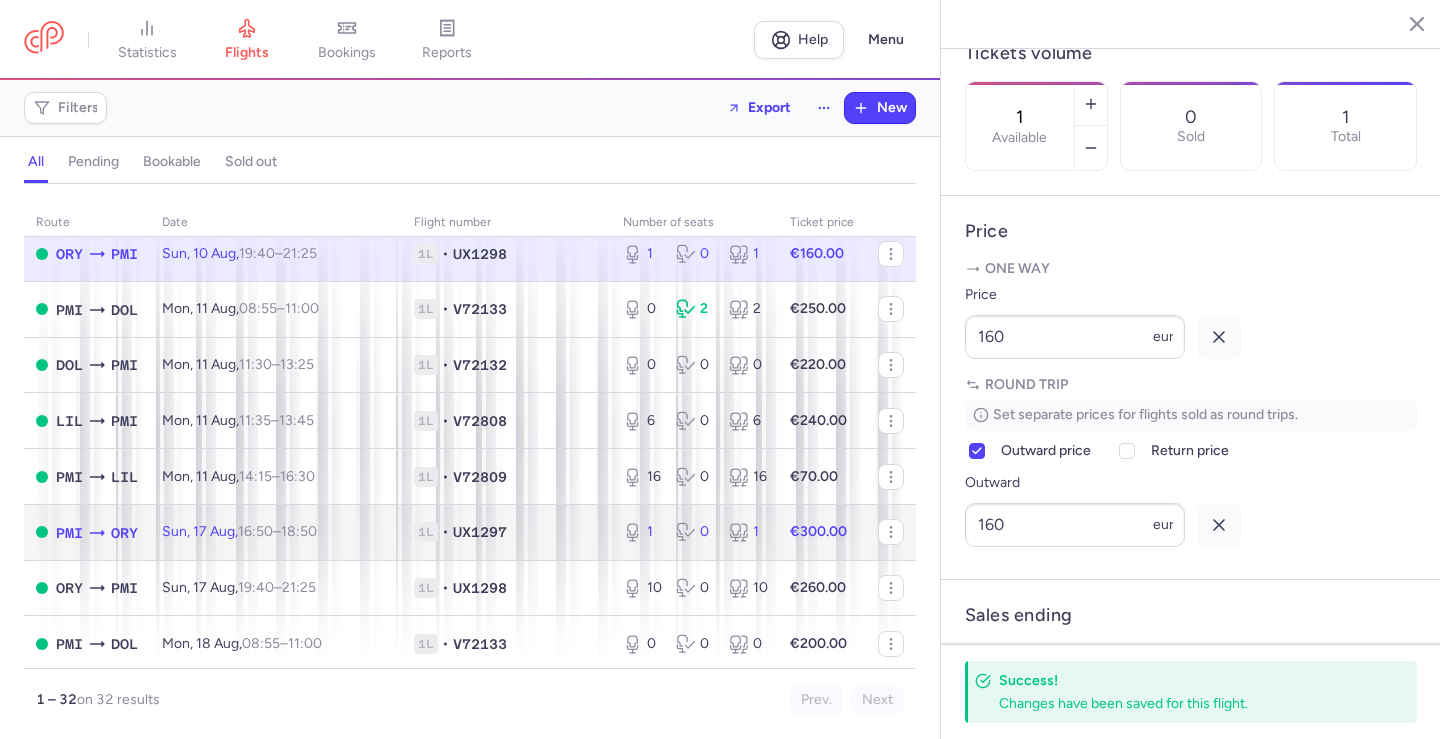 click on "1L • UX1297" at bounding box center (506, 532) 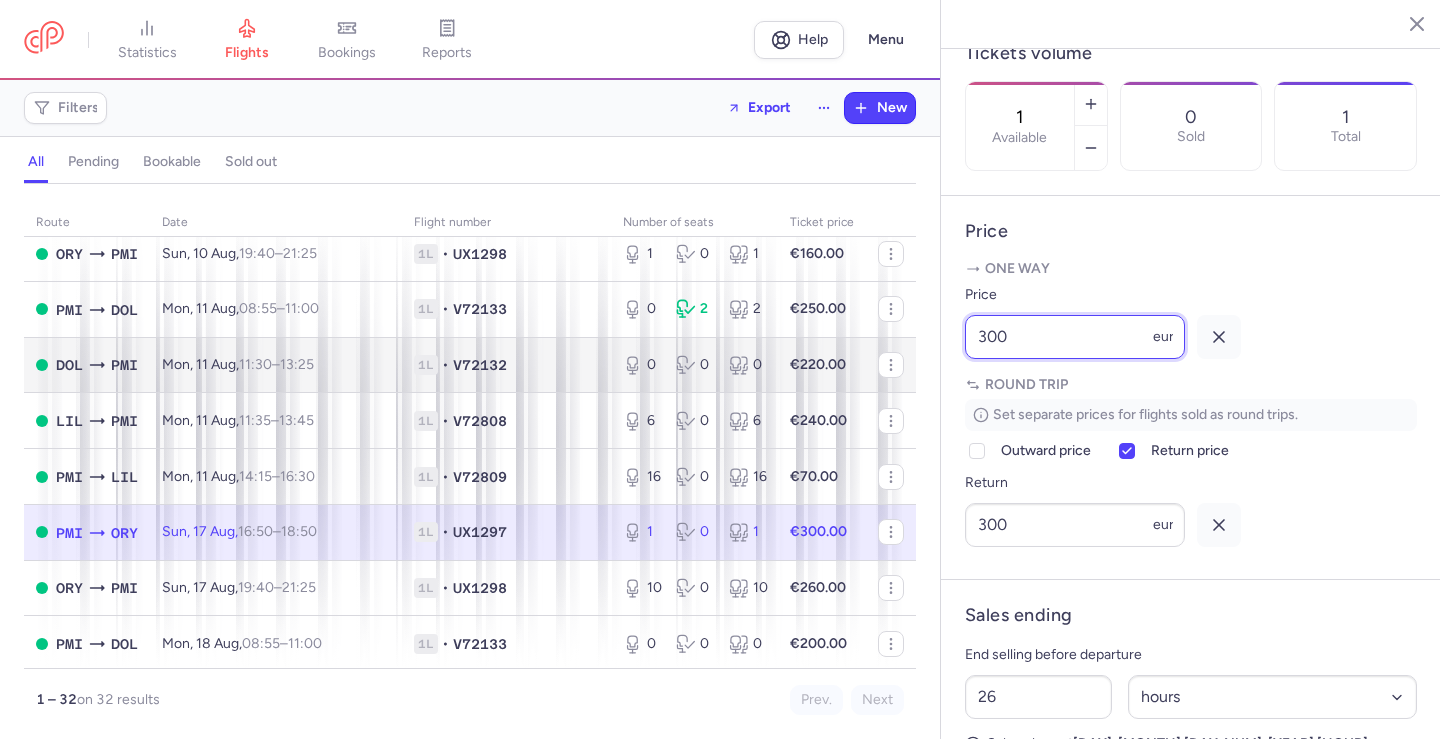 drag, startPoint x: 1025, startPoint y: 394, endPoint x: 817, endPoint y: 376, distance: 208.77739 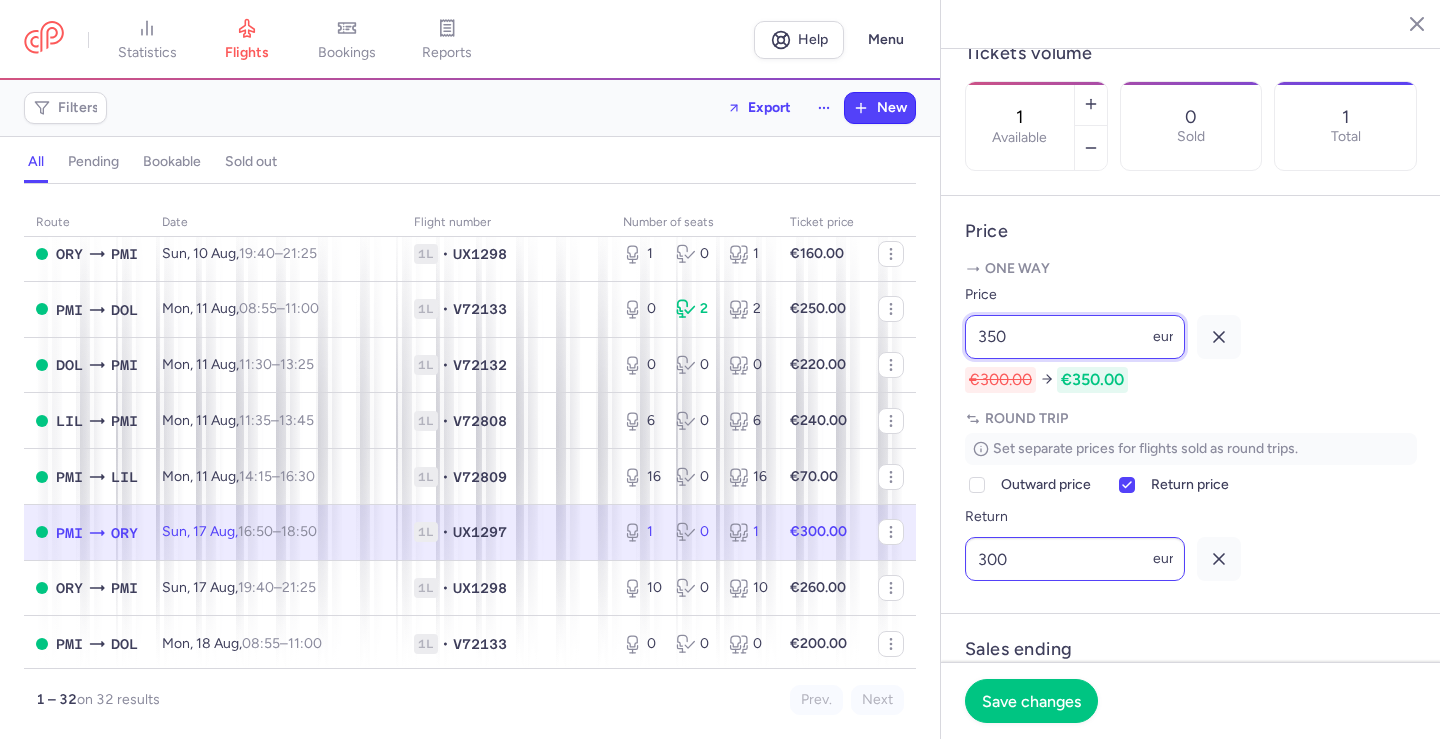 type on "350" 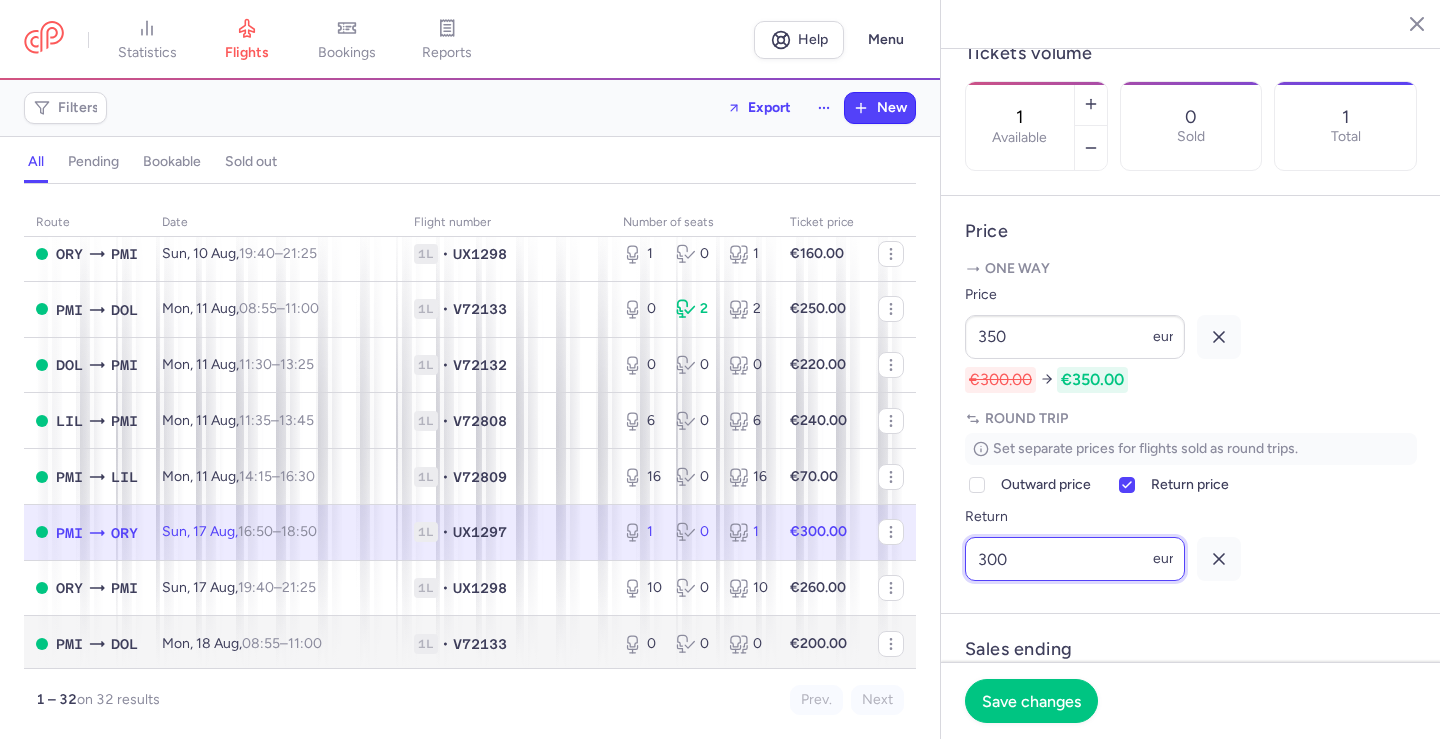 drag, startPoint x: 1040, startPoint y: 607, endPoint x: 895, endPoint y: 618, distance: 145.41664 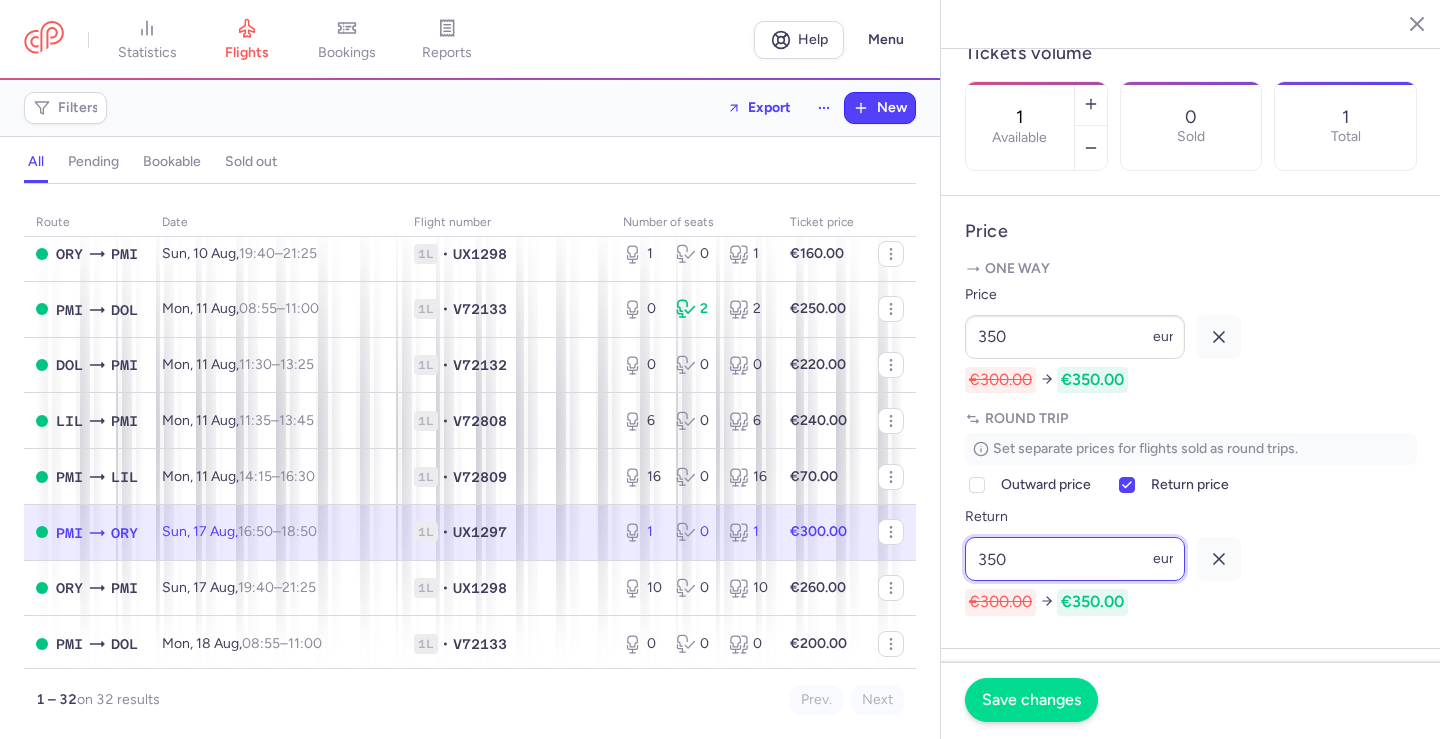 type on "350" 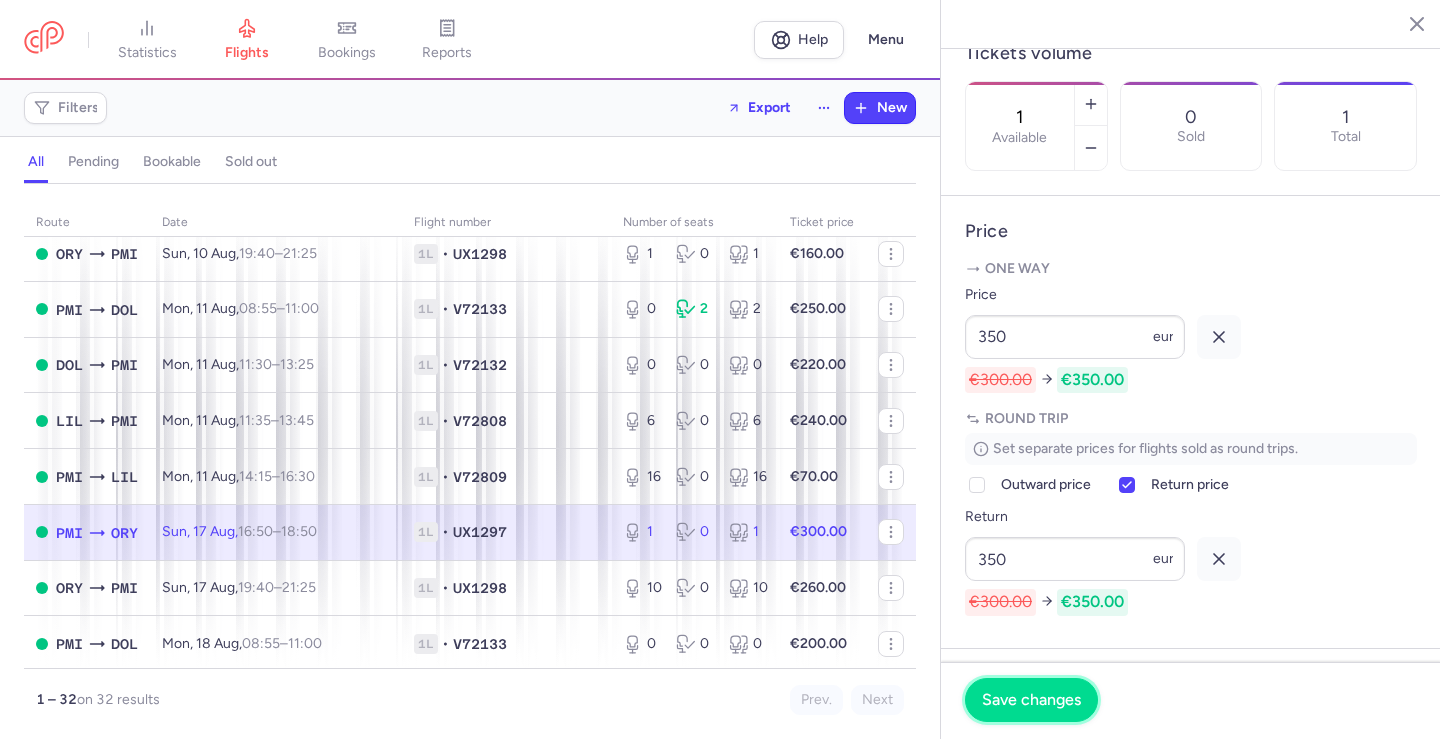 click on "Save changes" at bounding box center (1031, 700) 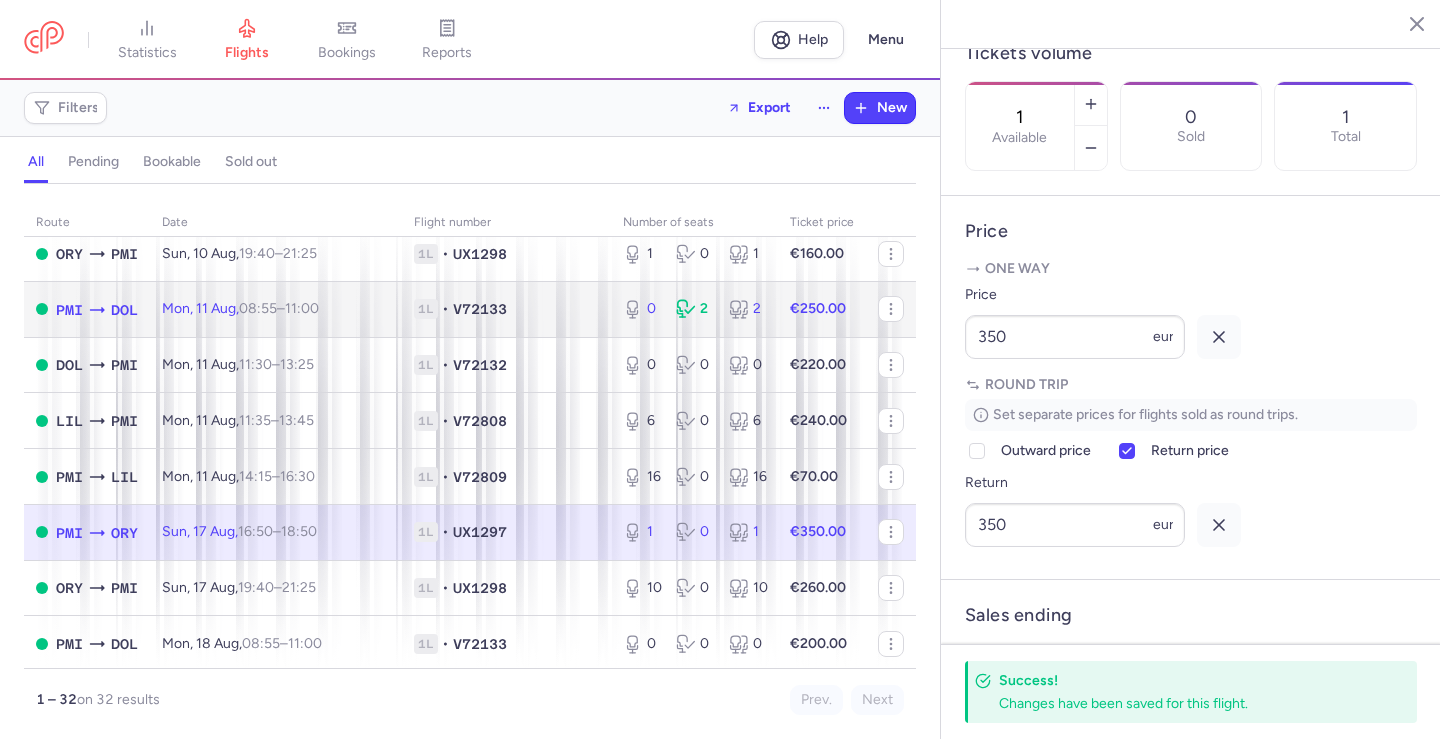 click on "1L • V72133" at bounding box center (506, 309) 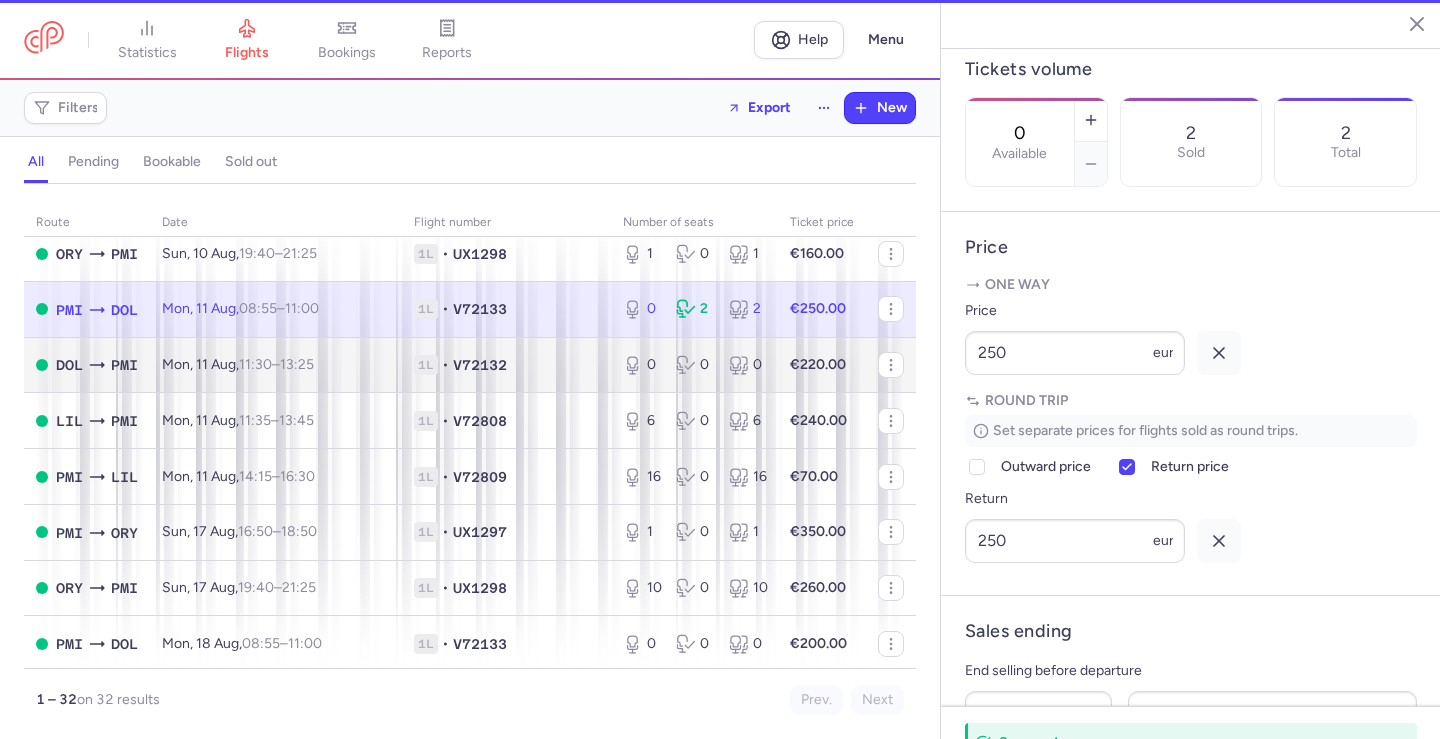 scroll, scrollTop: 616, scrollLeft: 0, axis: vertical 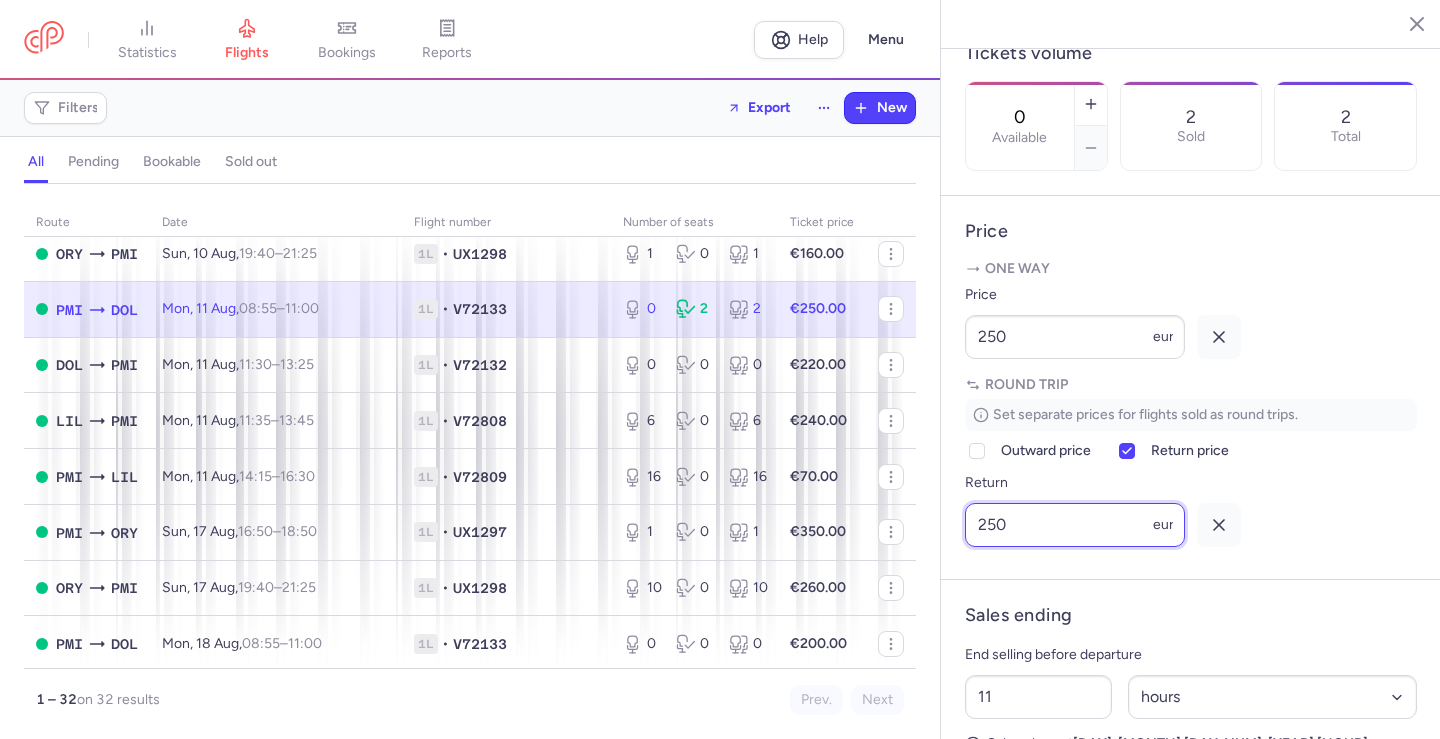 drag, startPoint x: 1034, startPoint y: 574, endPoint x: 901, endPoint y: 577, distance: 133.03383 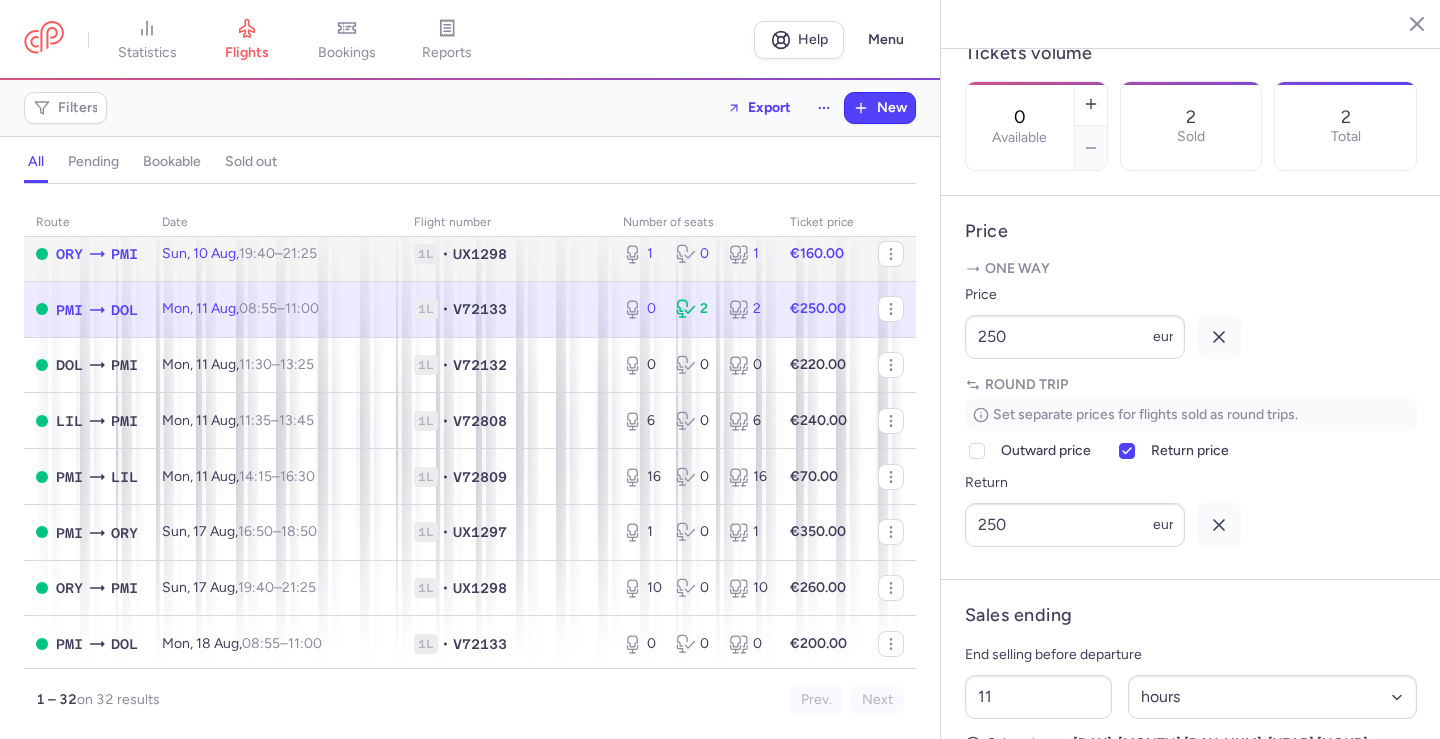 click on "UX1298" at bounding box center (480, 254) 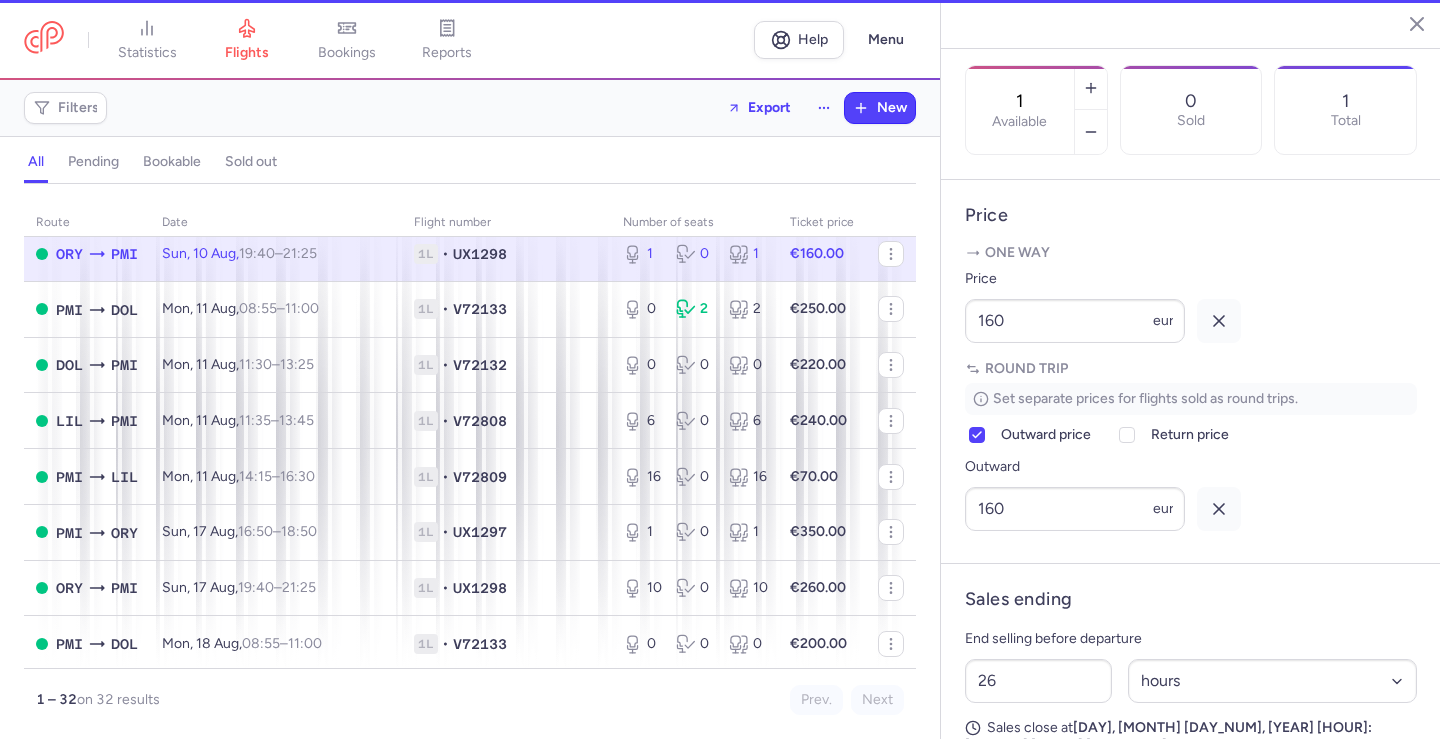 scroll, scrollTop: 600, scrollLeft: 0, axis: vertical 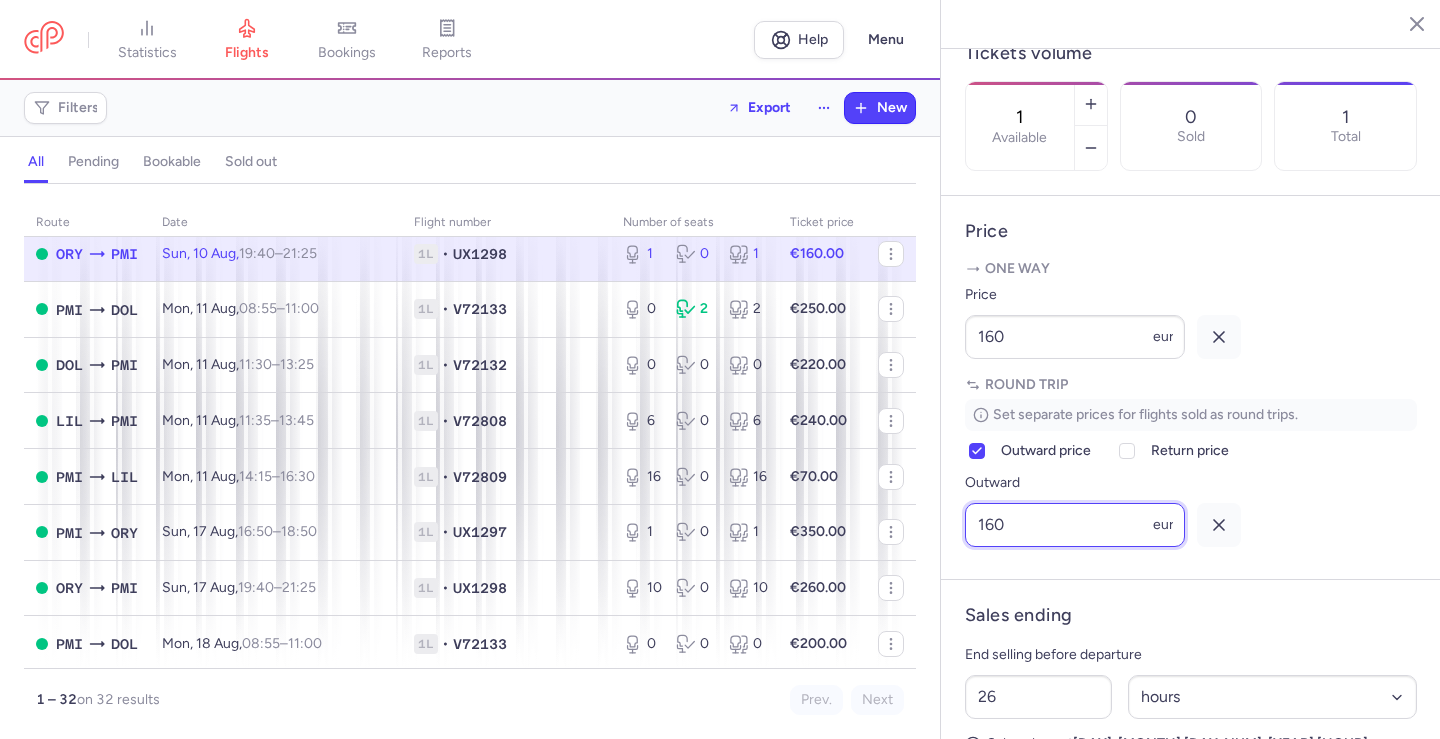 drag, startPoint x: 1022, startPoint y: 577, endPoint x: 926, endPoint y: 577, distance: 96 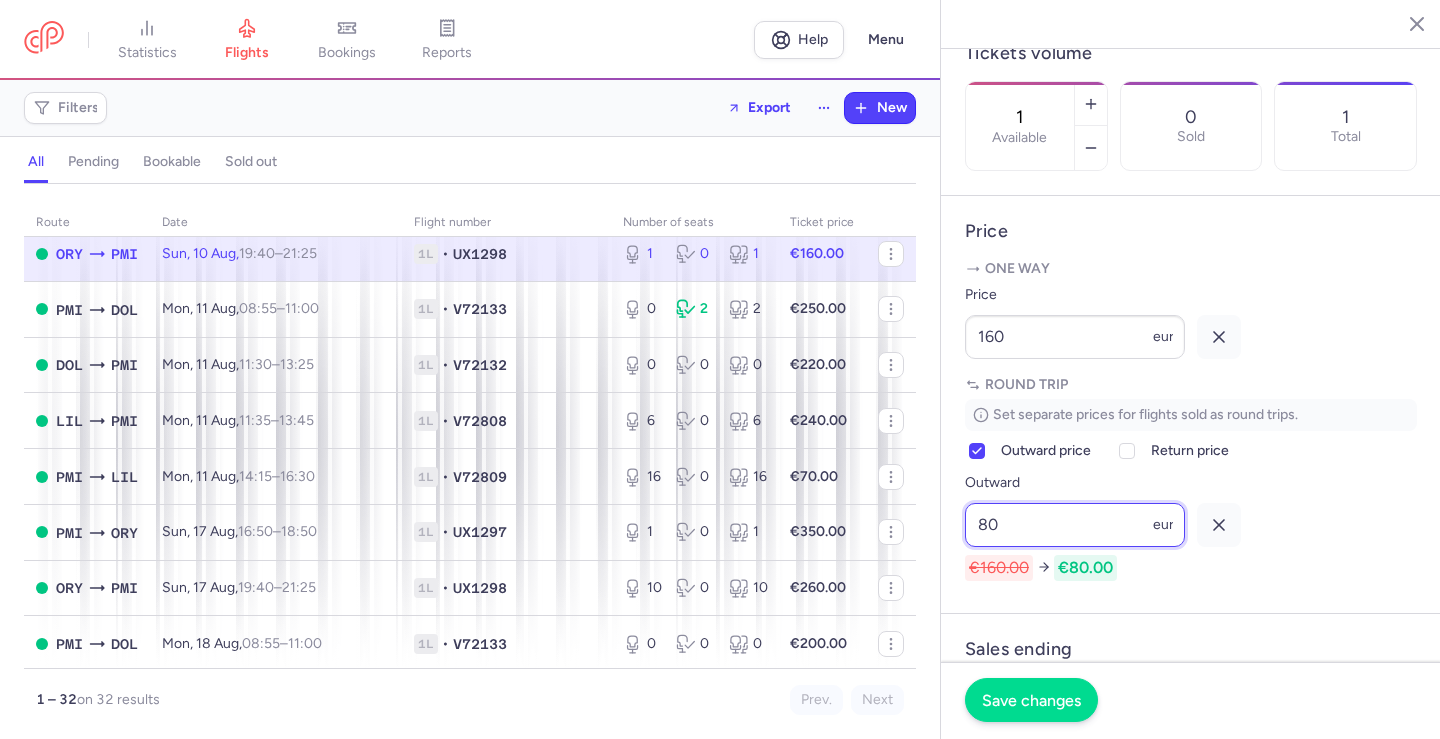 type on "80" 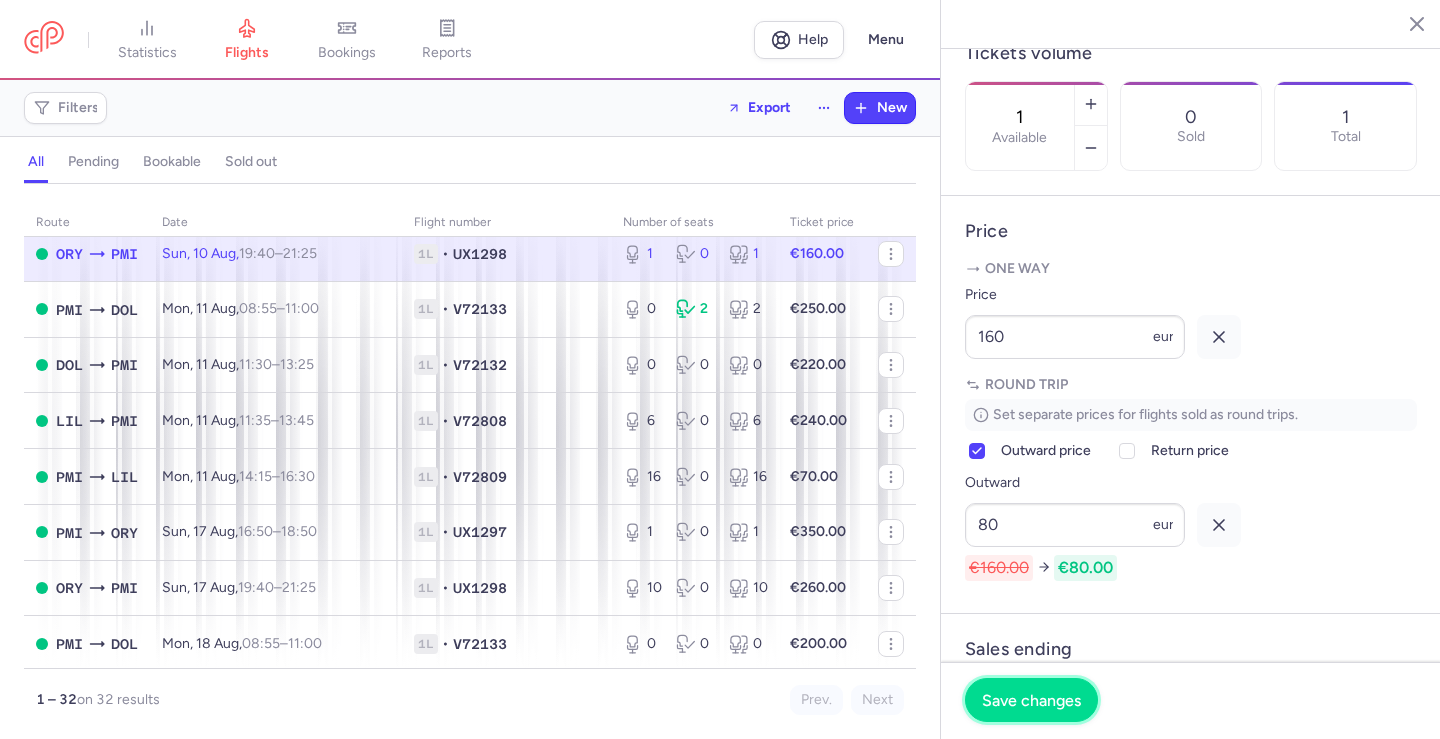 click on "Save changes" at bounding box center (1031, 700) 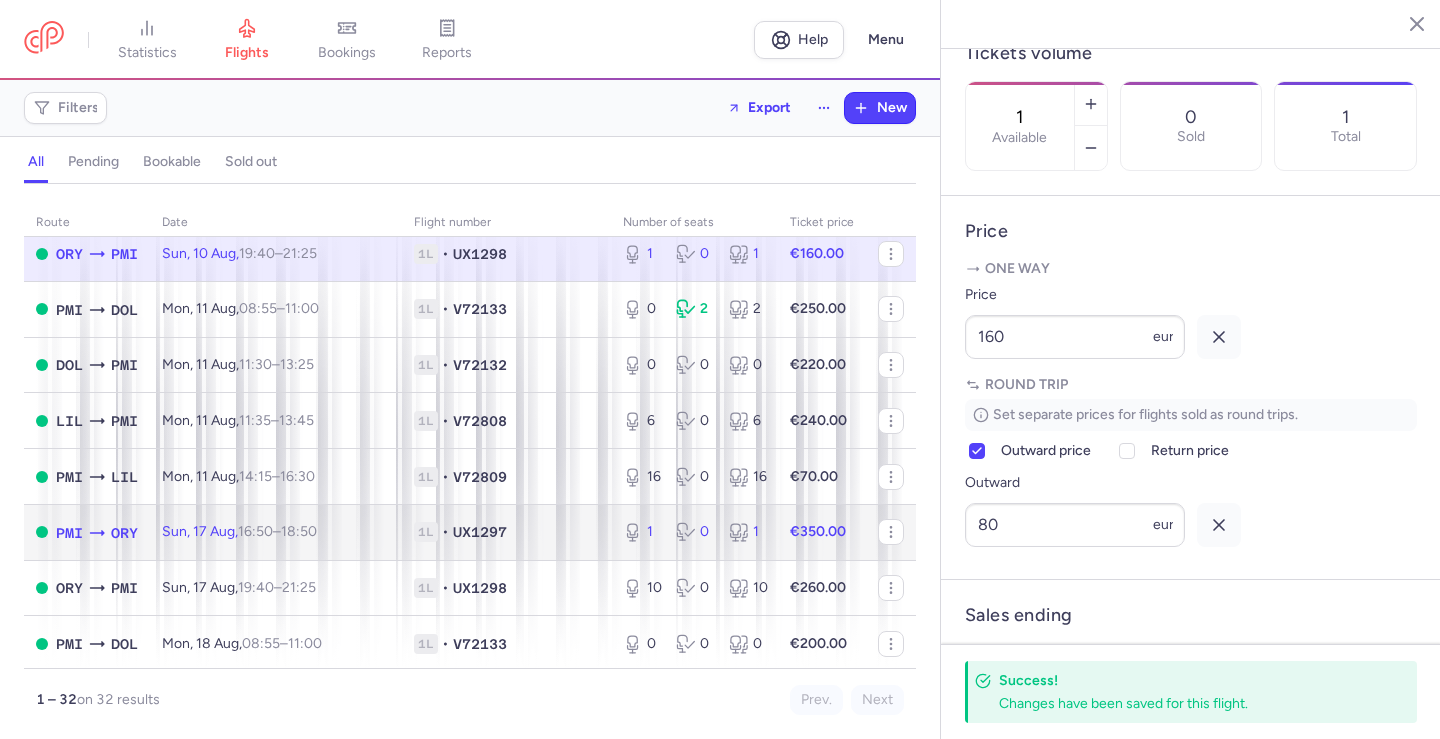 click on "1L • UX1297" at bounding box center [506, 532] 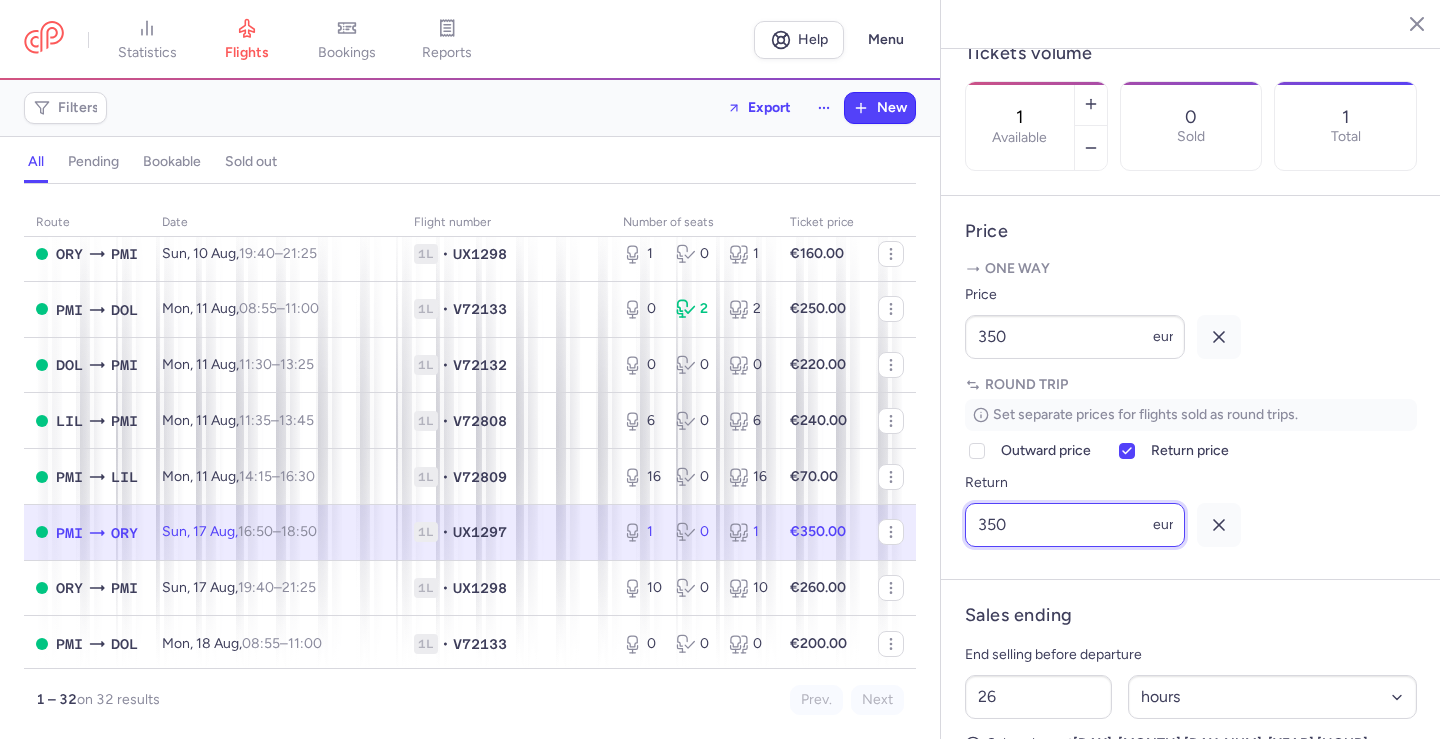 click on "statistics flights bookings reports  Help  Menu Filters  Export  New all pending bookable sold out route date Flight number number of seats Ticket price [MONTH] [DAY_NUM]  PMI  ORY [DAY], [DAY] [MONTH],  [HOUR]:[MINUTE]  –  [HOUR]:[MINUTE]  +0 1L • UX1297 5 0 5 [CURRENCY]120.00  ORY  PMI [DAY], [DAY] [MONTH],  [HOUR]:[MINUTE]  –  [HOUR]:[MINUTE]  +0 1L • UX1298 1 0 1 [CURRENCY]160.00  PMI  DOL [DAY], [DAY] [MONTH],  [HOUR]:[MINUTE]  –  [HOUR]:[MINUTE]  +0 1L • V72133 0 2 2 [CURRENCY]250.00  DOL  PMI [DAY], [DAY] [MONTH],  [HOUR]:[MINUTE]  –  [HOUR]:[MINUTE]  +0 1L • V72132 0 0 0 [CURRENCY]220.00  LIL  PMI [DAY], [DAY] [MONTH],  [HOUR]:[MINUTE]  –  [HOUR]:[MINUTE]  +0 1L • V72808 6 0 6 [CURRENCY]240.00  PMI  LIL [DAY], [DAY] [MONTH],  [HOUR]:[MINUTE]  –  [HOUR]:[MINUTE]  +0 1L • V72809 16 0 16 [CURRENCY]70.00  PMI  ORY [DAY], [DAY] [MONTH],  [HOUR]:[MINUTE]  –  [HOUR]:[MINUTE]  +0 1L • UX1297 1 0 1 [CURRENCY]350.00  ORY  PMI [DAY], [DAY] [MONTH],  [HOUR]:[MINUTE]  –  [HOUR]:[MINUTE]  +0 1L • UX1298 10 0 10 [CURRENCY]260.00  PMI  DOL [DAY], [DAY] [MONTH],  [HOUR]:[MINUTE]  –  [HOUR]:[MINUTE]  +0 1L • V72133 0 0 0 [CURRENCY]200.00  DOL  PMI [DAY], [DAY] [MONTH],  [HOUR]:[MINUTE]  –  [HOUR]:[MINUTE]  +0 1L • V72132 10 0 10 [CURRENCY]130.00  LIL  PMI [DAY], [DAY] [MONTH],  [HOUR]:[MINUTE]  –  [HOUR]:[MINUTE]  +0 1L • V72808 10 0 10 [CURRENCY]160.00  PMI  LIL [HOUR]:[MINUTE] +0" 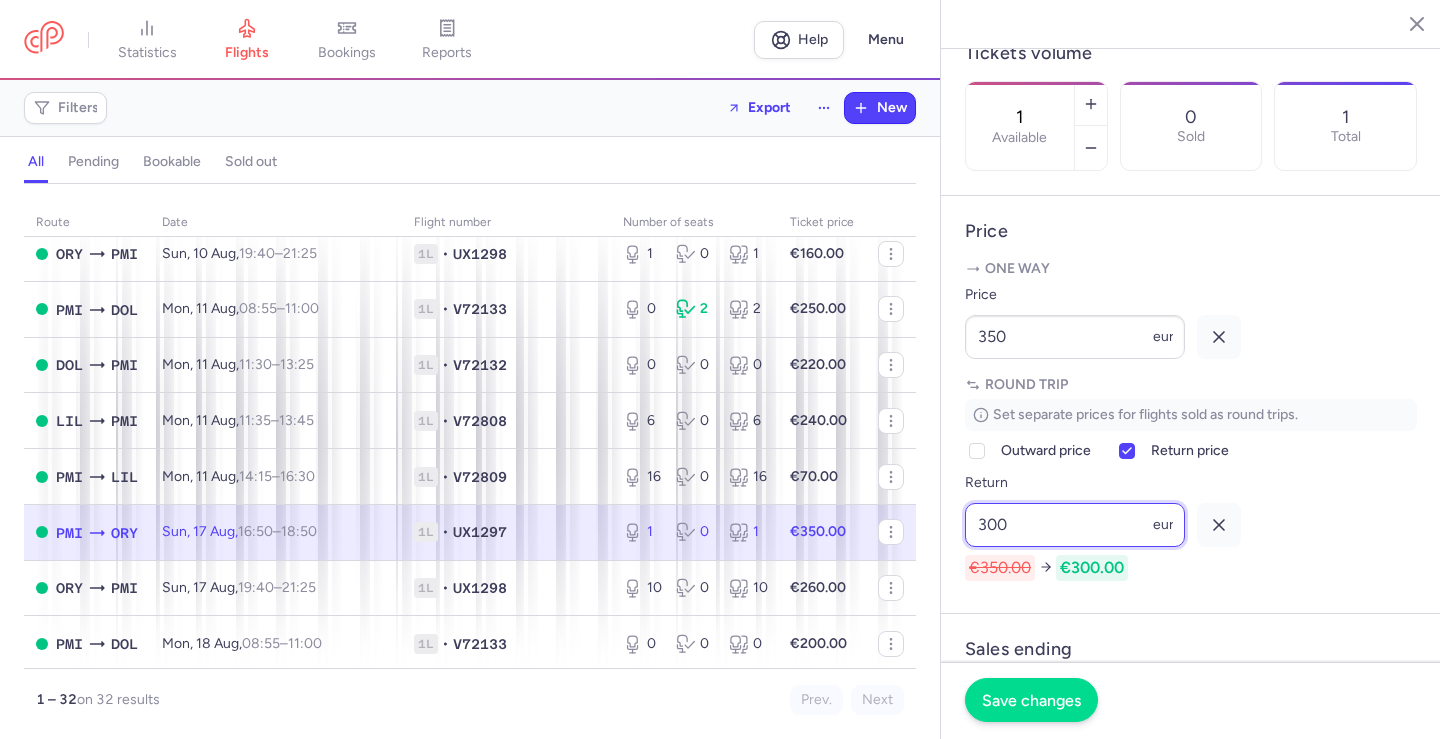 type on "300" 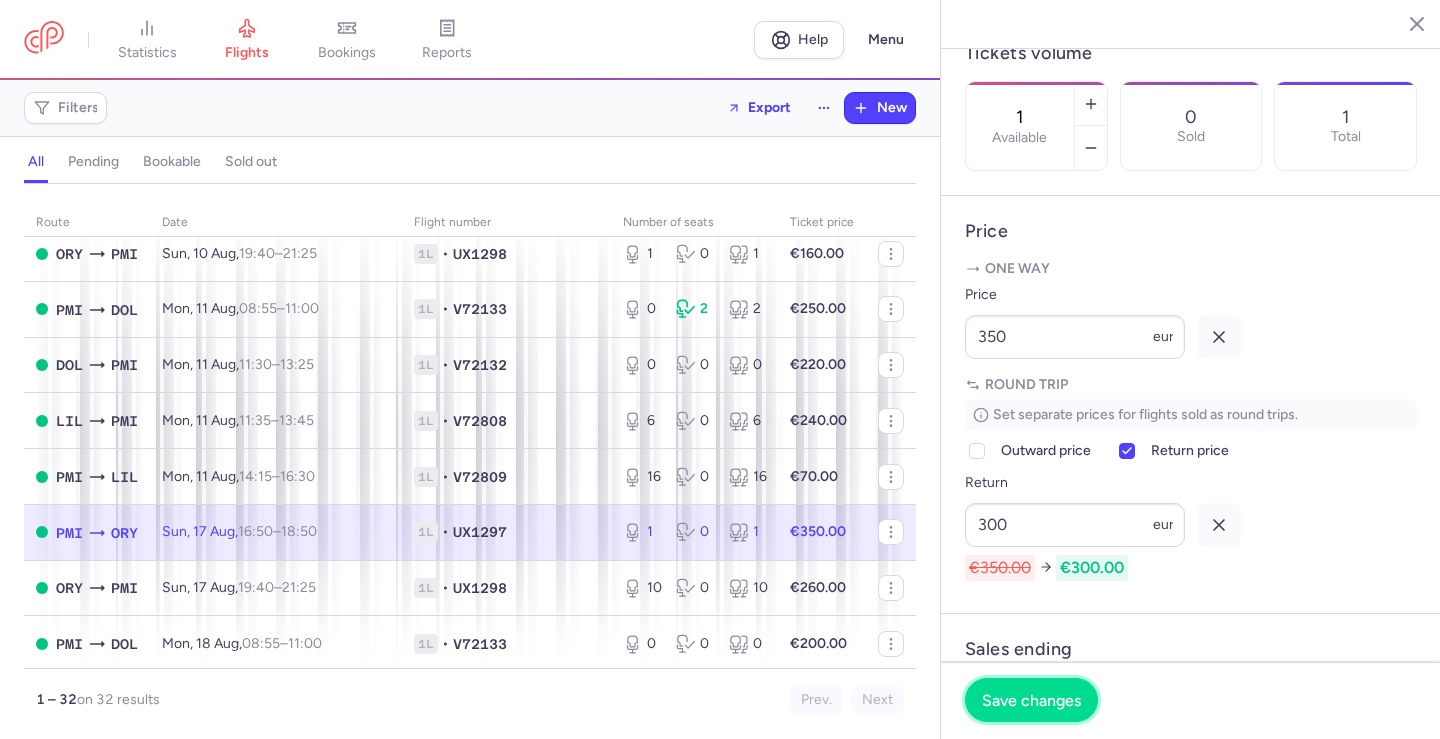 click on "Save changes" at bounding box center [1031, 700] 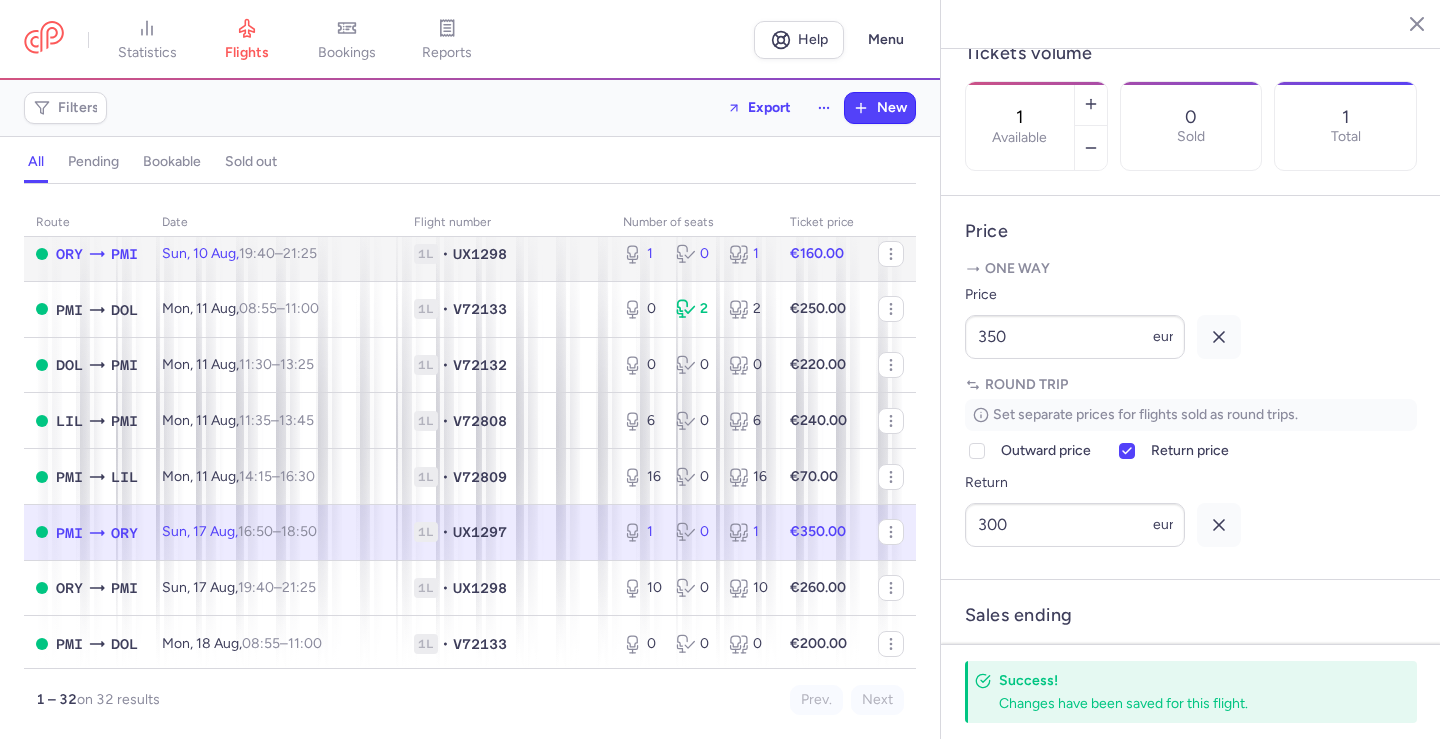 click on "1L • UX1298" at bounding box center [506, 254] 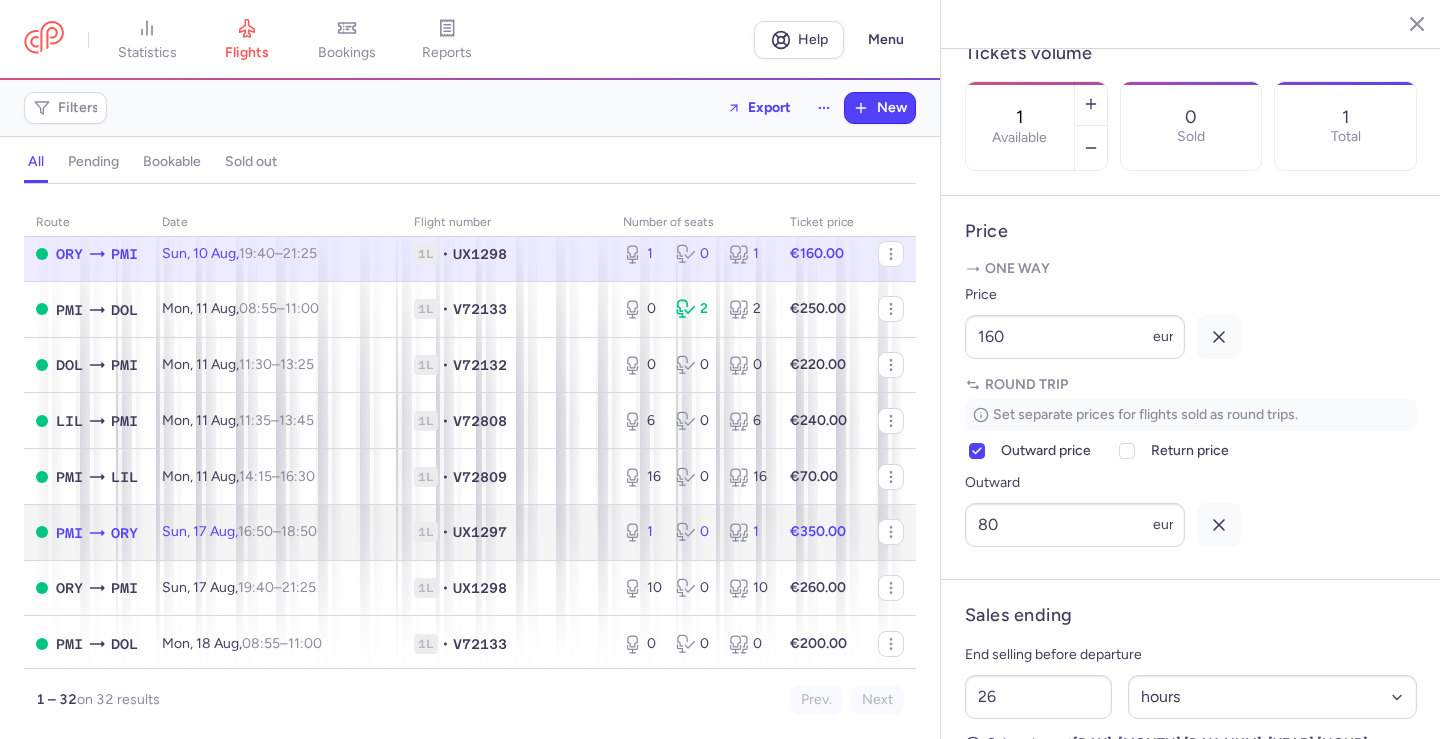 click on "1L • UX1297" at bounding box center (506, 532) 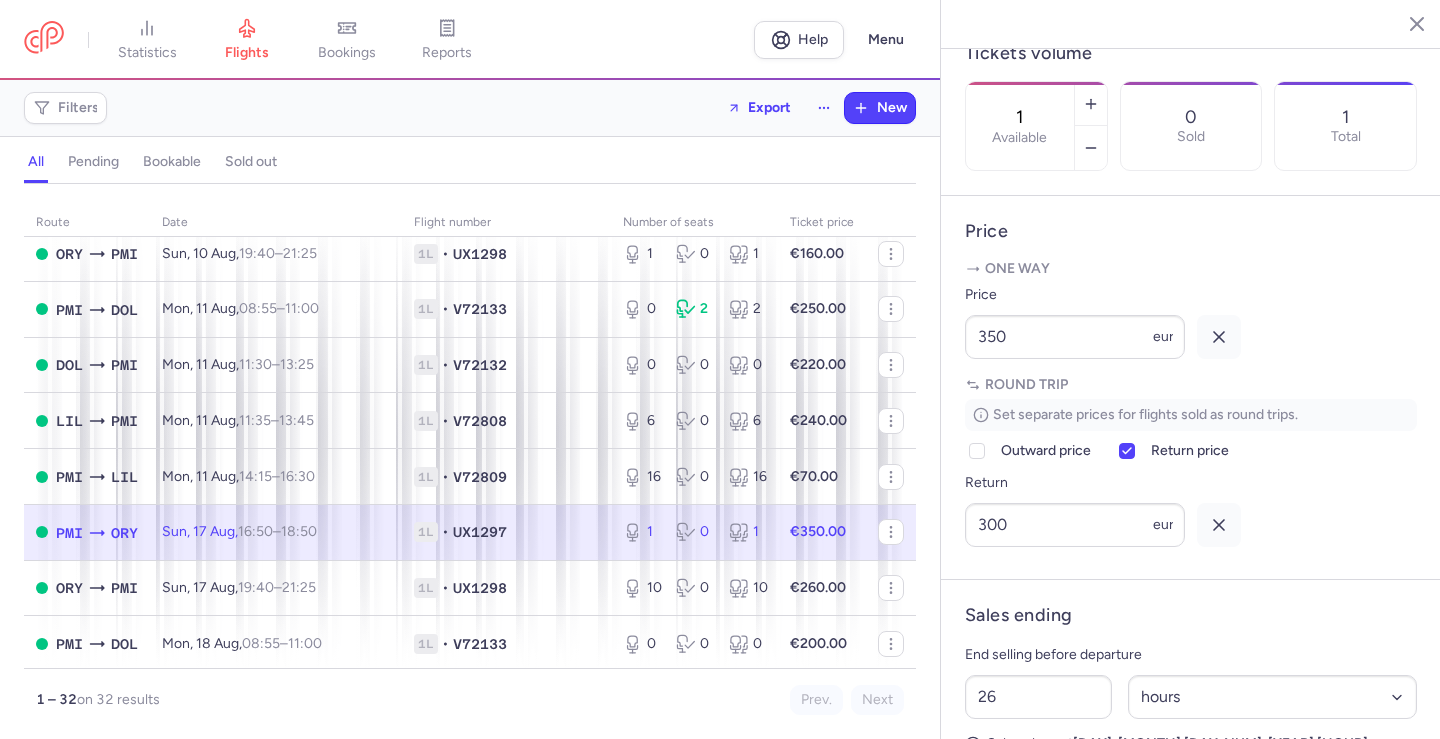 scroll, scrollTop: 0, scrollLeft: 0, axis: both 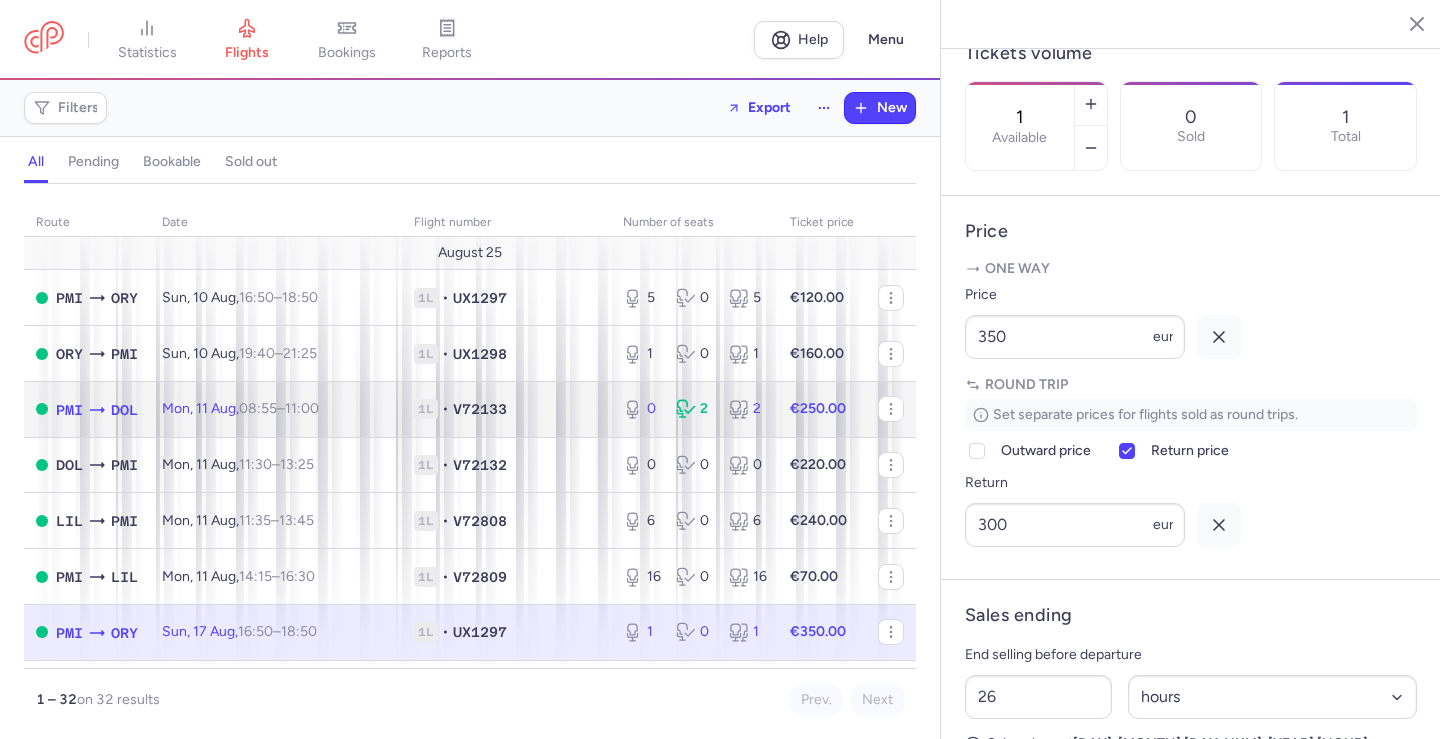 click on "1L • V72133" at bounding box center [506, 409] 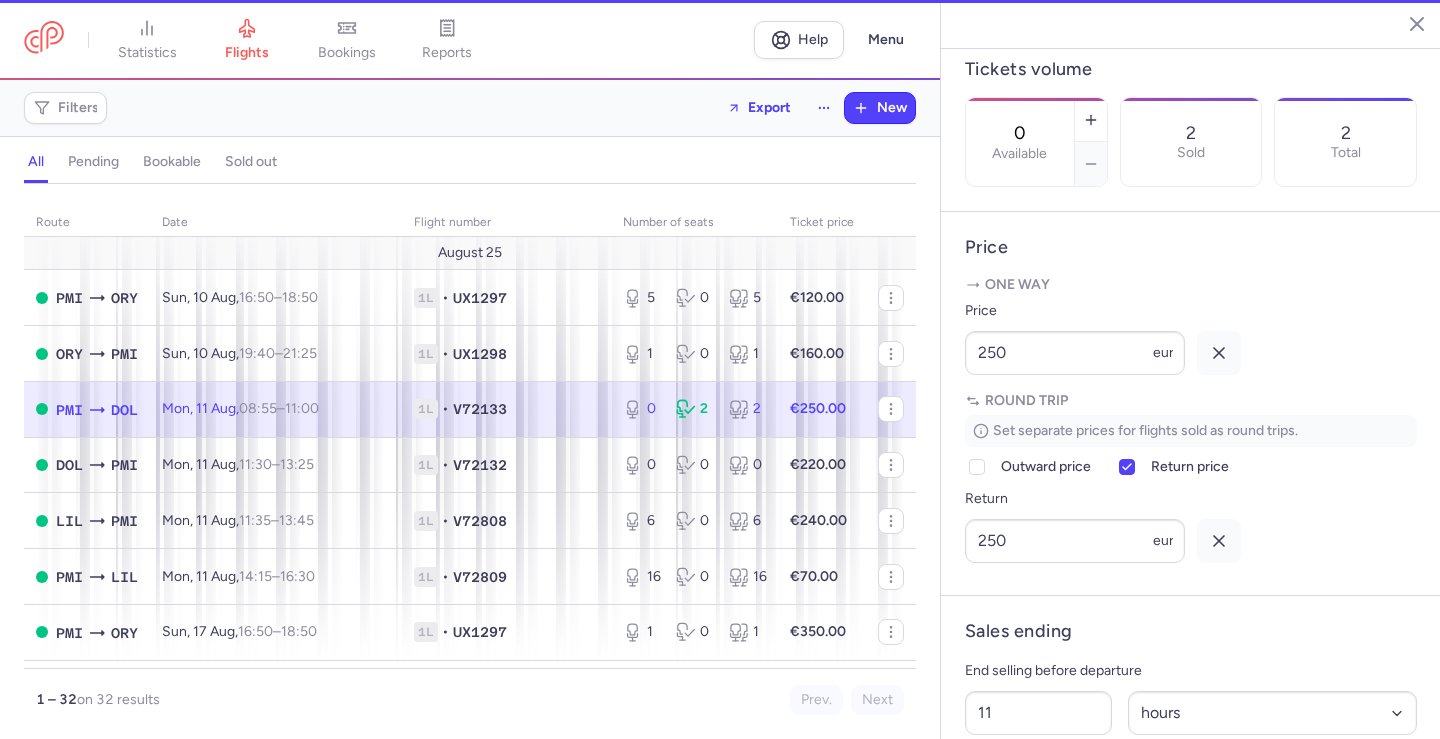 scroll, scrollTop: 616, scrollLeft: 0, axis: vertical 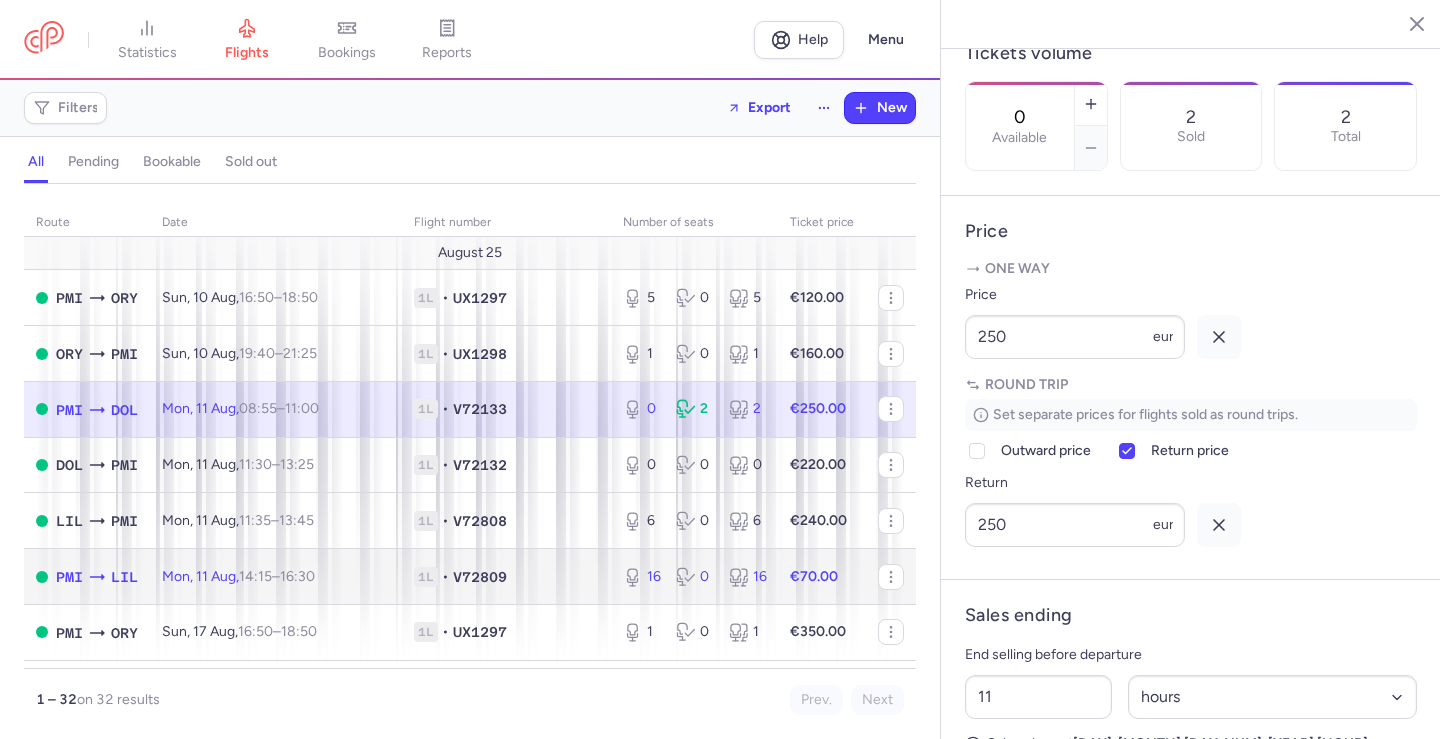 click on "1L • V72809" at bounding box center [506, 577] 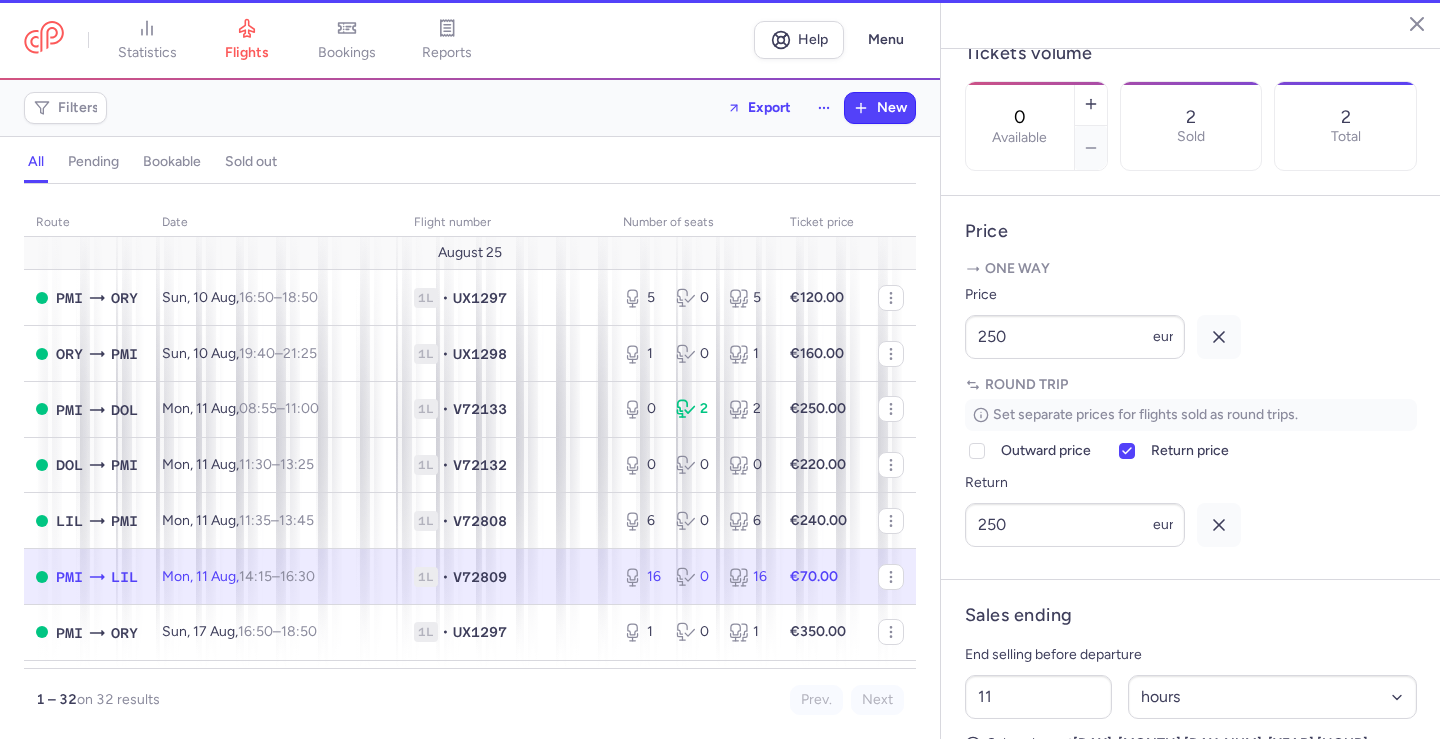 type on "16" 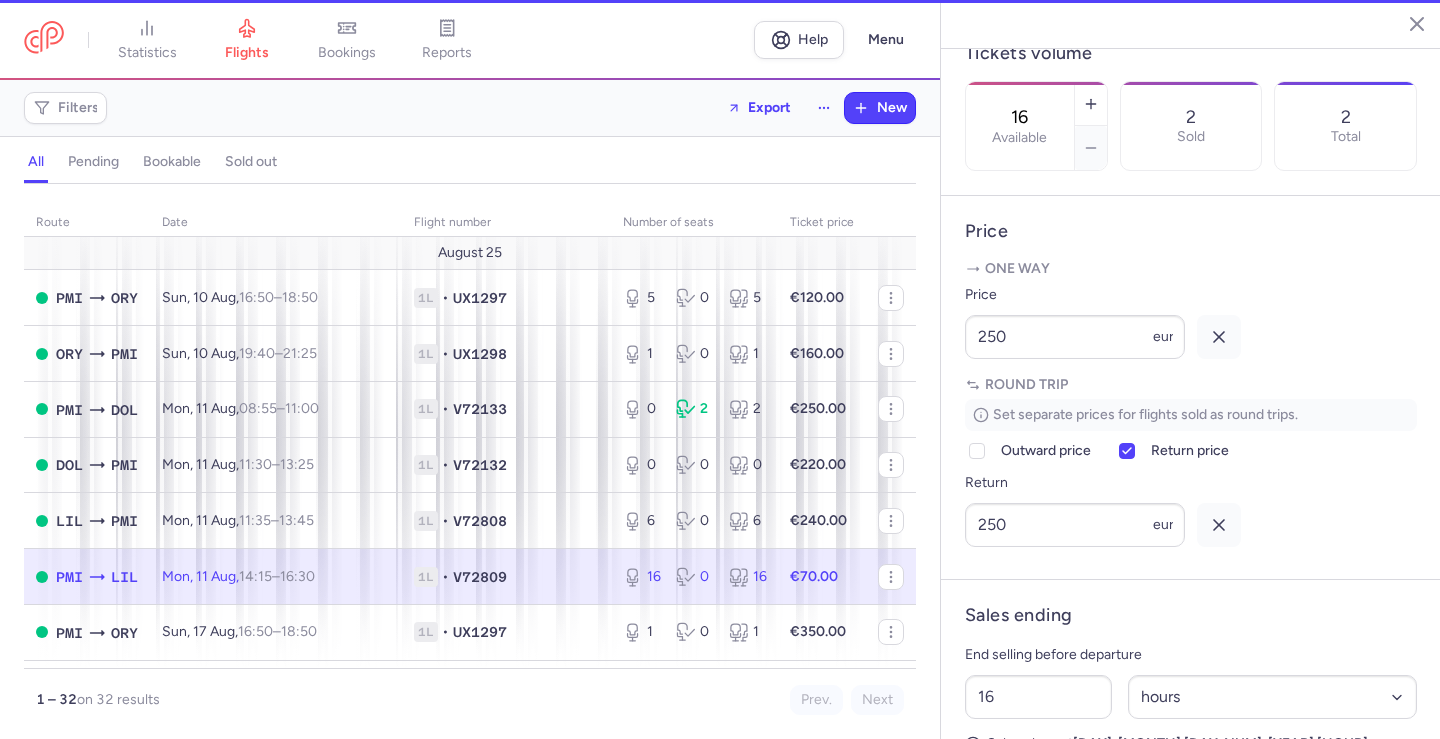 scroll, scrollTop: 600, scrollLeft: 0, axis: vertical 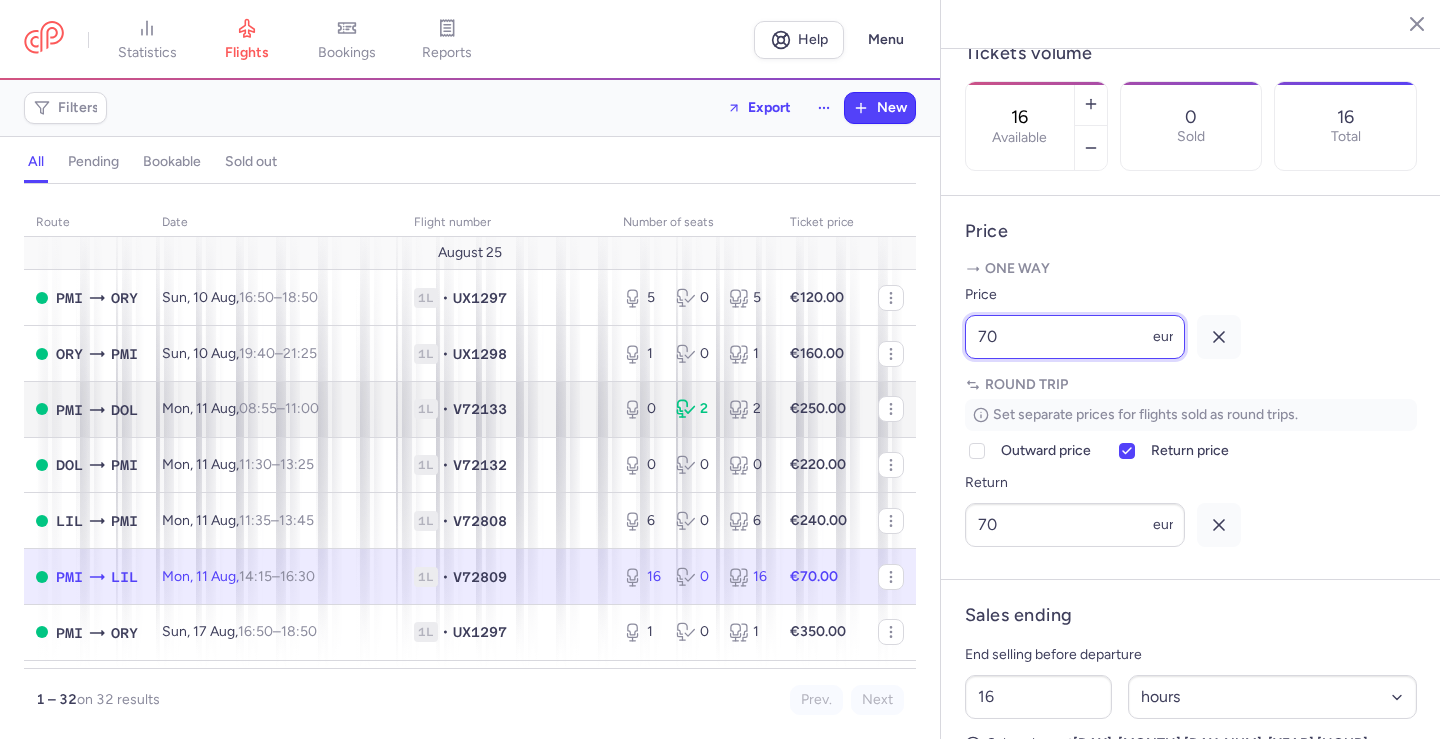 drag, startPoint x: 960, startPoint y: 390, endPoint x: 859, endPoint y: 384, distance: 101.17806 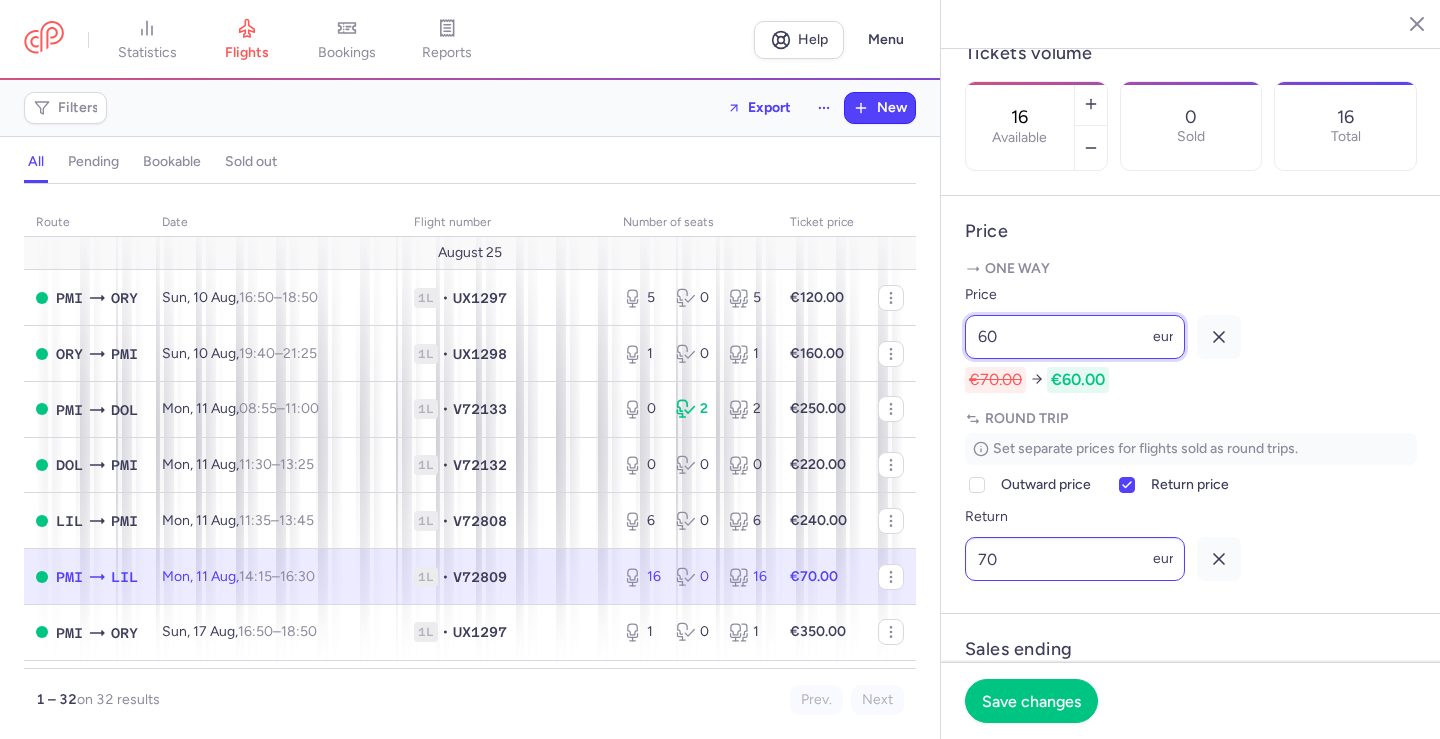 type on "60" 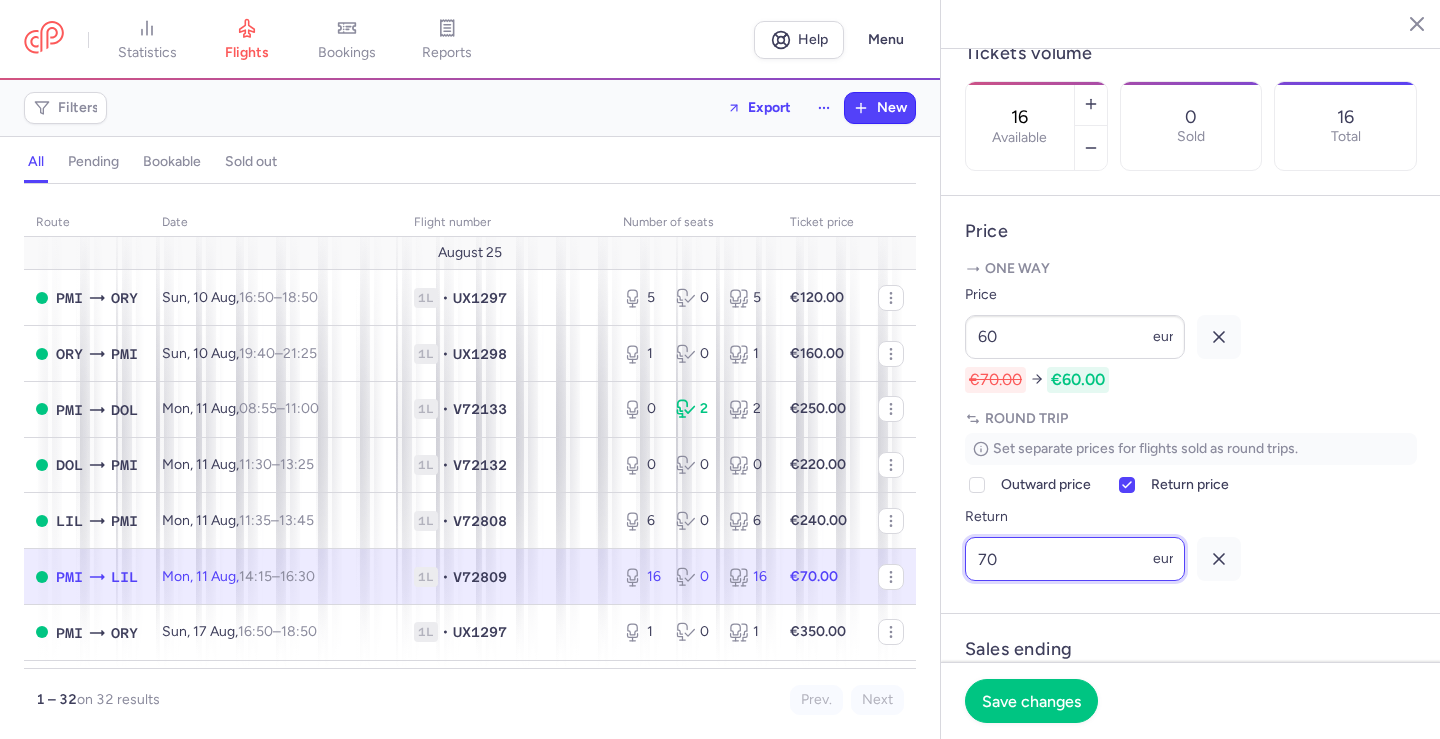 drag, startPoint x: 1015, startPoint y: 609, endPoint x: 947, endPoint y: 634, distance: 72.44998 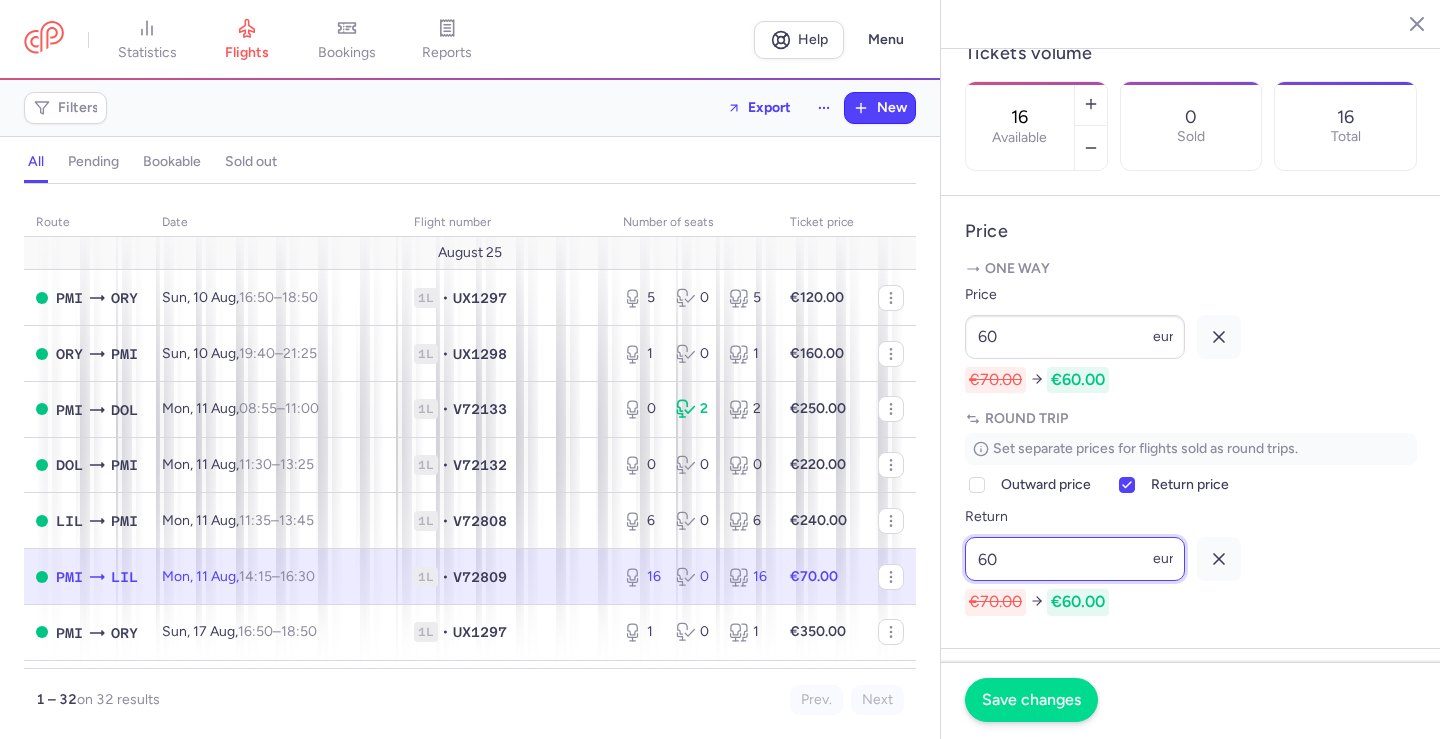 type on "60" 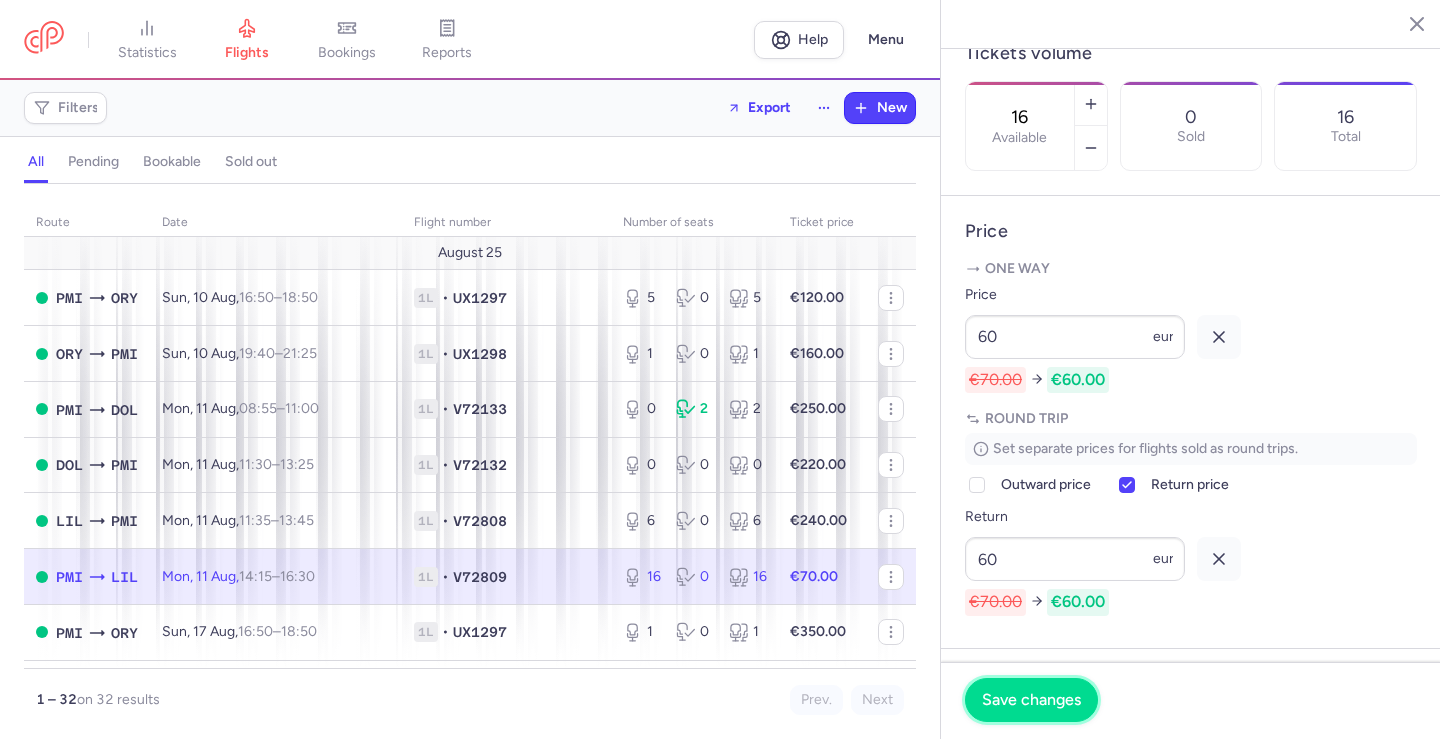 click on "Save changes" at bounding box center [1031, 700] 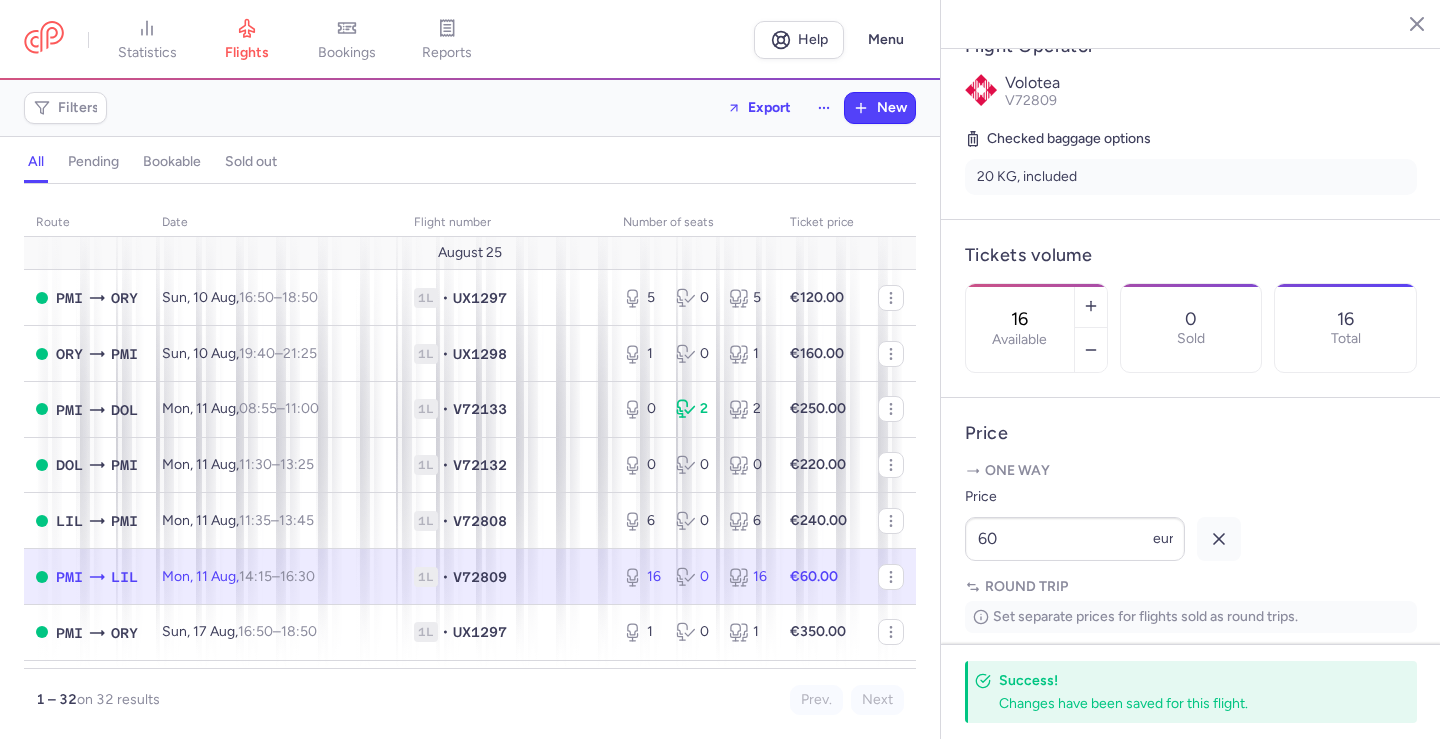 scroll, scrollTop: 0, scrollLeft: 0, axis: both 